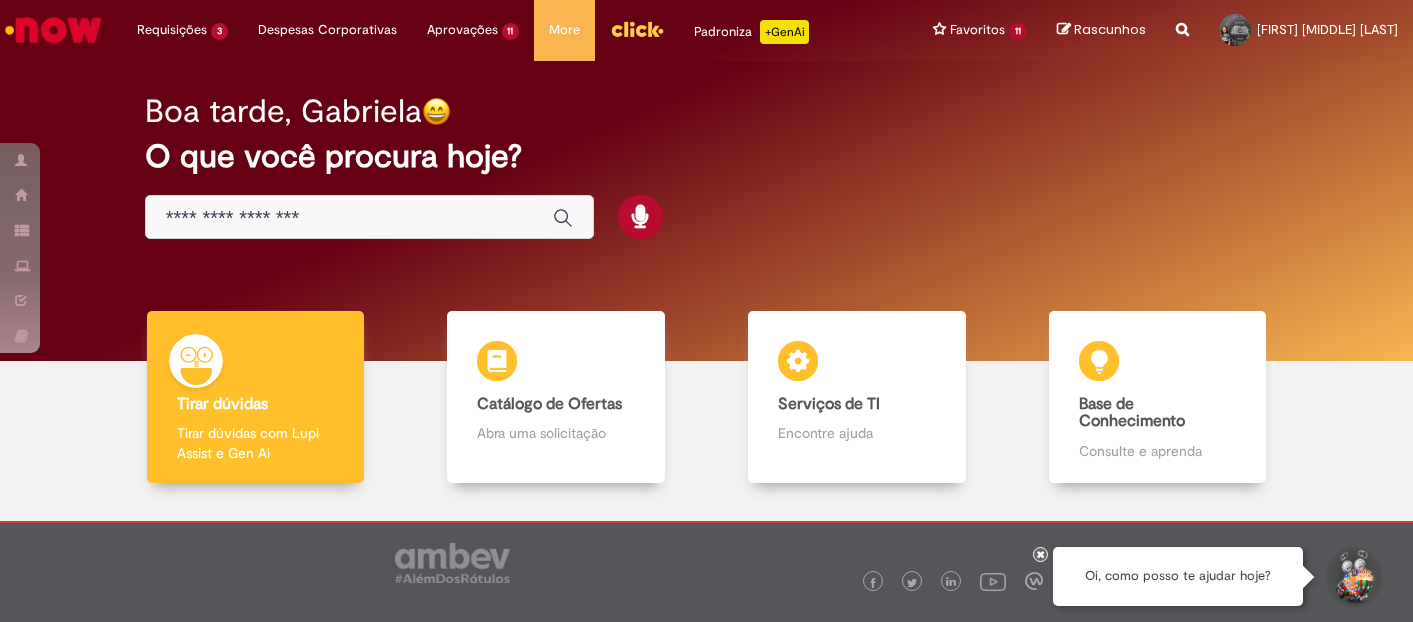 scroll, scrollTop: 0, scrollLeft: 0, axis: both 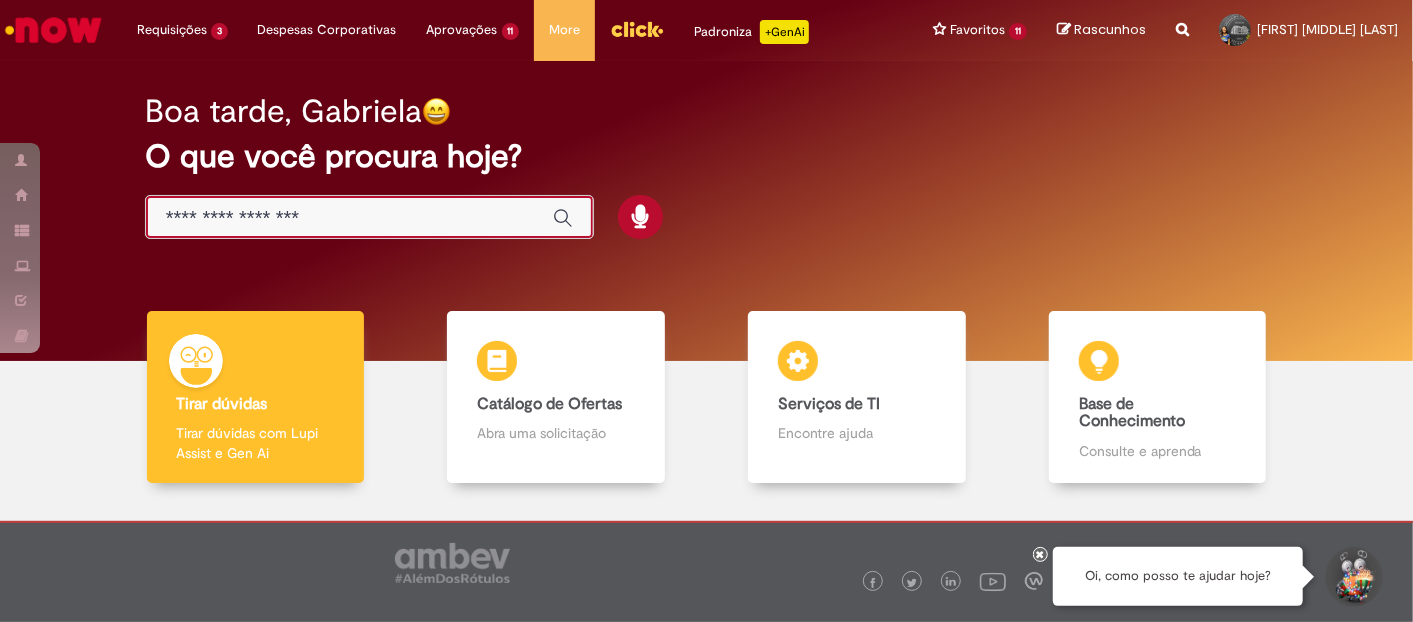 click at bounding box center (349, 218) 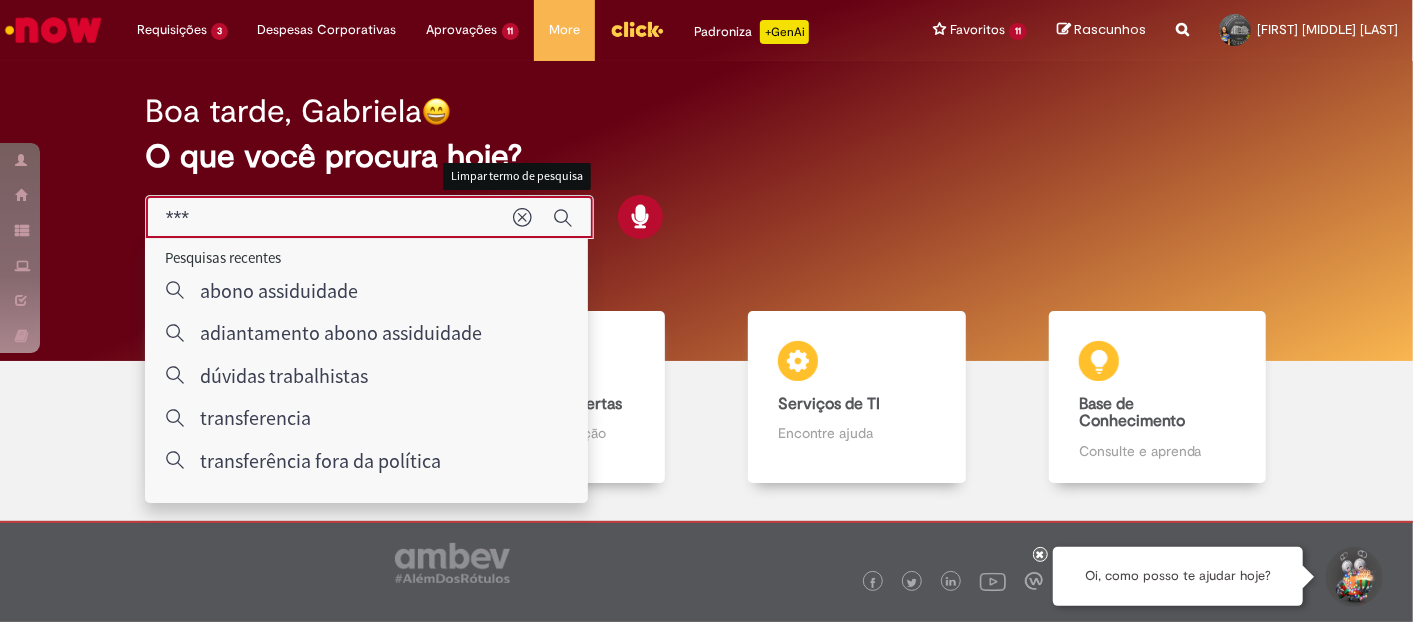 type on "****" 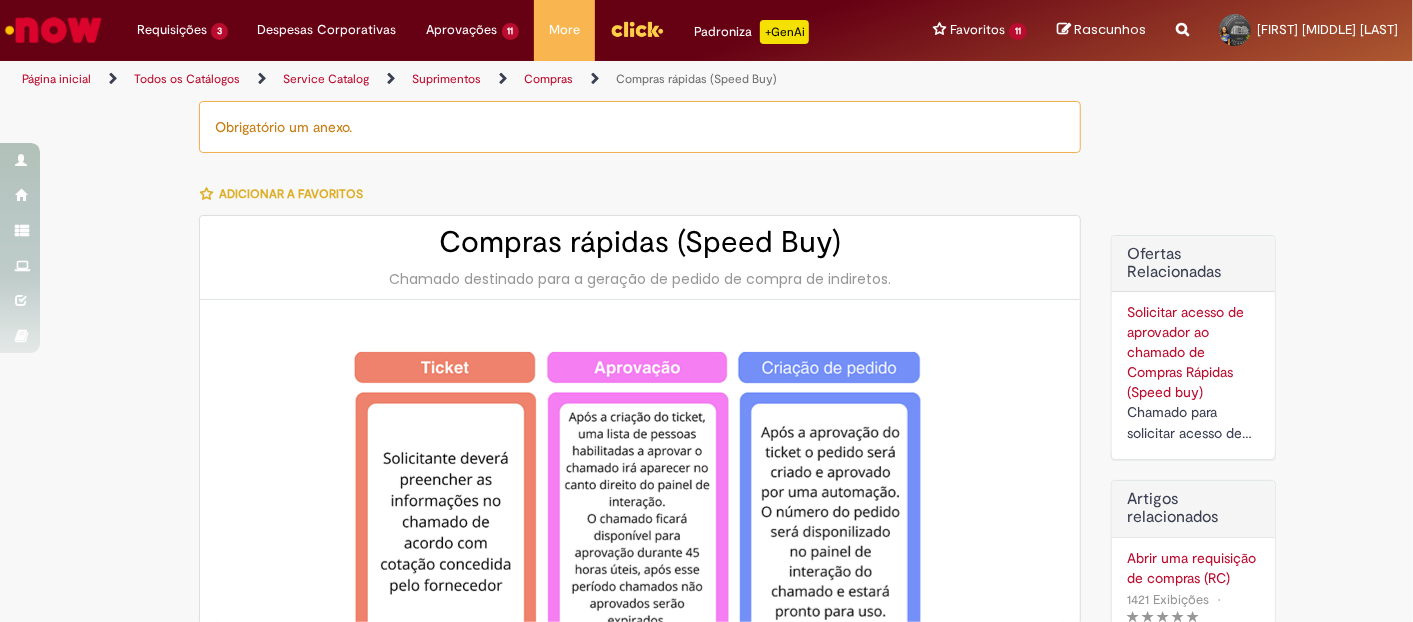 type on "********" 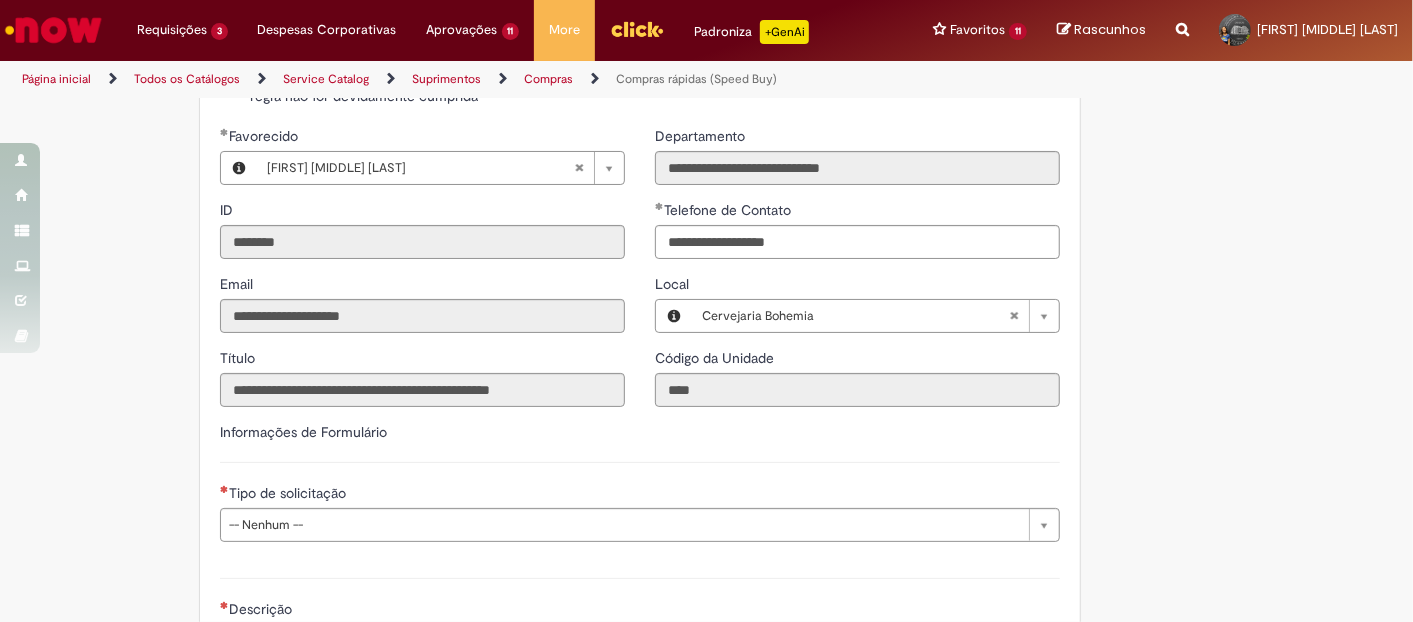 scroll, scrollTop: 2555, scrollLeft: 0, axis: vertical 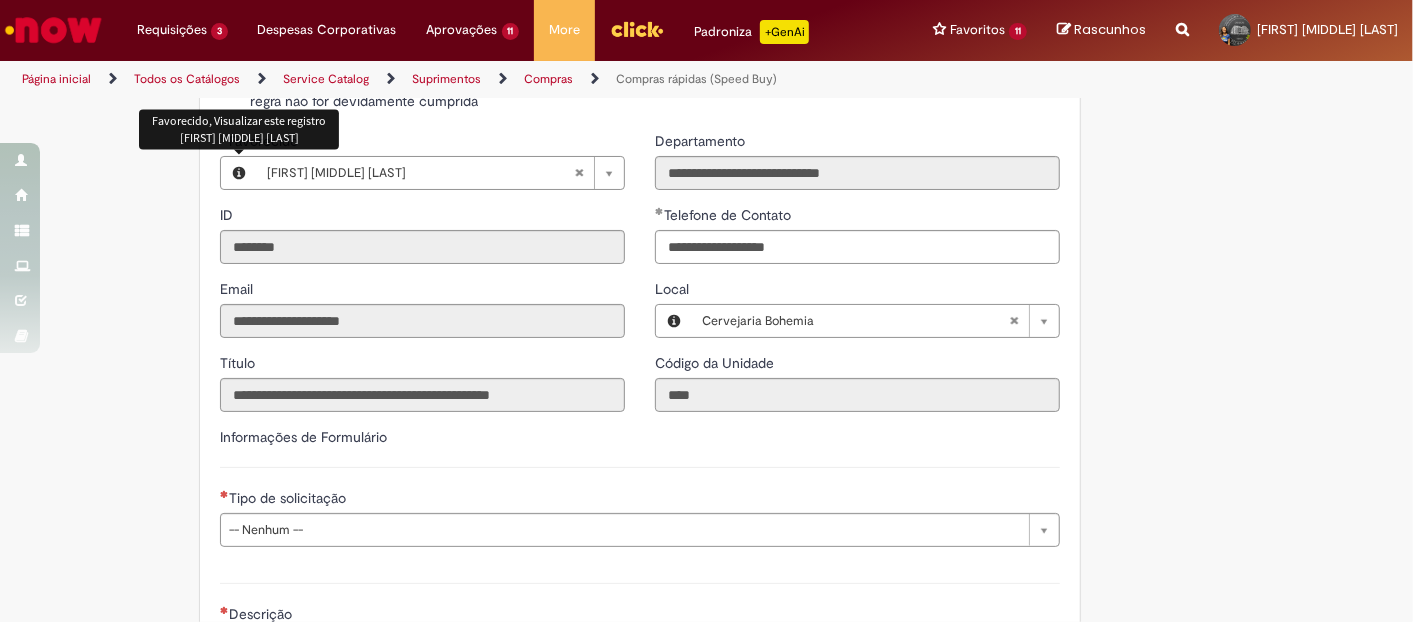 click on "Declaro que li e aceito as regras listadas na descrição da oferta e que poderei responder a auditoria e compliance caso alguma regra não for devidamente cumprida" at bounding box center (655, 91) 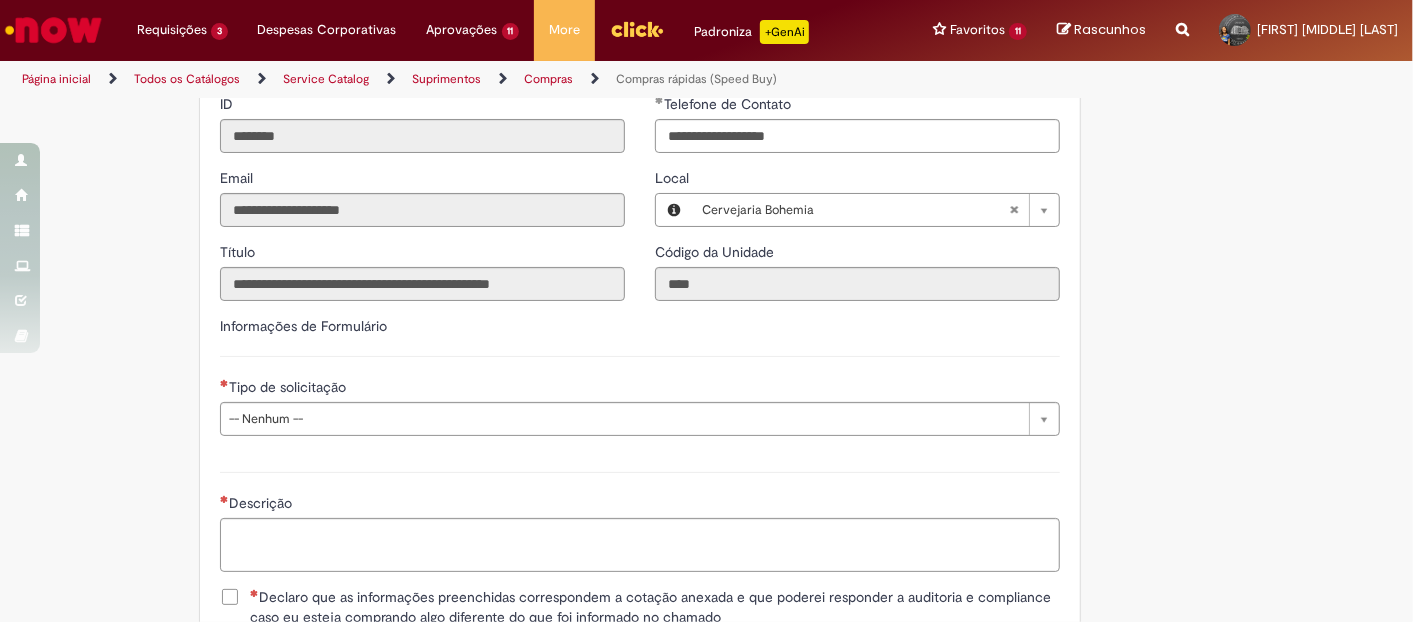 scroll, scrollTop: 2776, scrollLeft: 0, axis: vertical 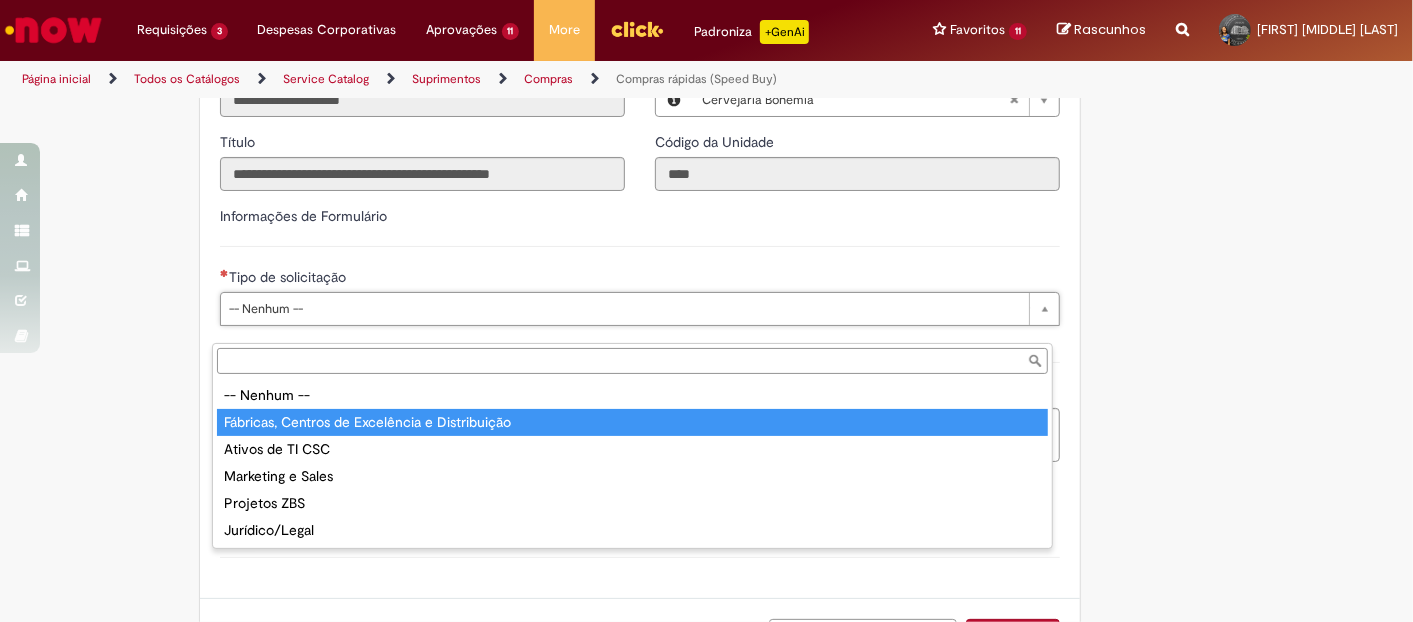 type on "**********" 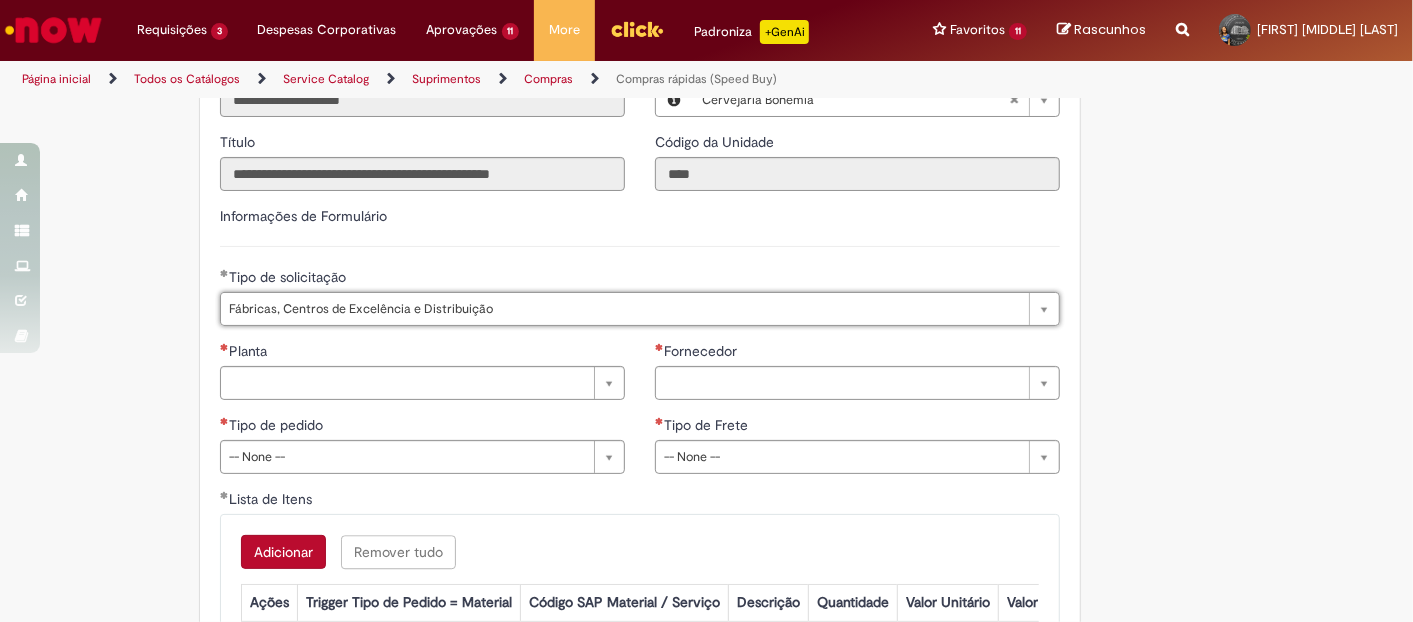 click on "Obrigatório um anexo.
Adicionar a Favoritos
Compras rápidas (Speed Buy)
Chamado destinado para a geração de pedido de compra de indiretos.
O Speed buy é a ferramenta oficial para a geração de pedidos de compra que atenda aos seguintes requisitos:
Compras de material e serviço indiretos
Compras inferiores a R$13.000 *
Compras com fornecedores nacionais
Compras de material sem contrato ativo no SAP para o centro solicitado
* Essa cota é referente ao tipo de solicitação padrão de Speed buy. Os chamados com cotas especiais podem possuir valores divergentes.
Regras de Utilização
No campo “Tipo de Solicitação” selecionar a opção correspondente a sua unidade de negócio.
Solicitação Padrão de Speed buy:
Fábricas, centros de Excelência e de Distribuição:  habilitado para todos usuários ambev
Cotas especiais de Speed buy:" at bounding box center [609, -721] 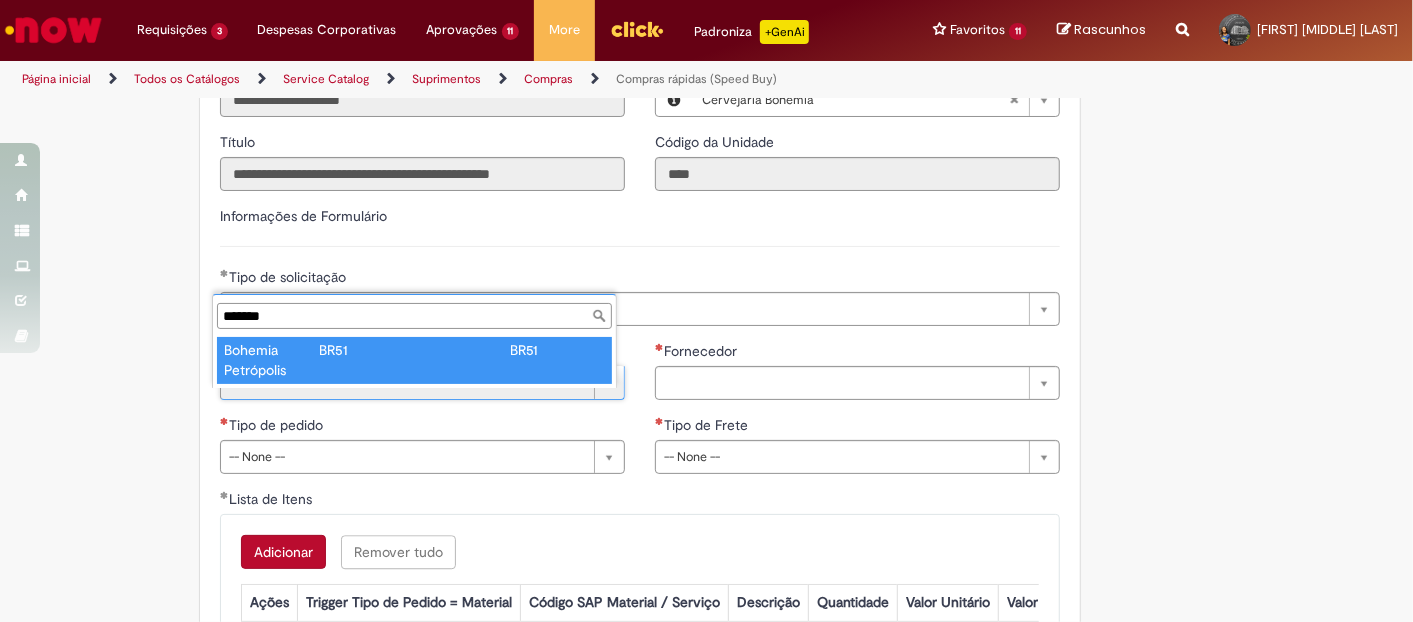 type on "*******" 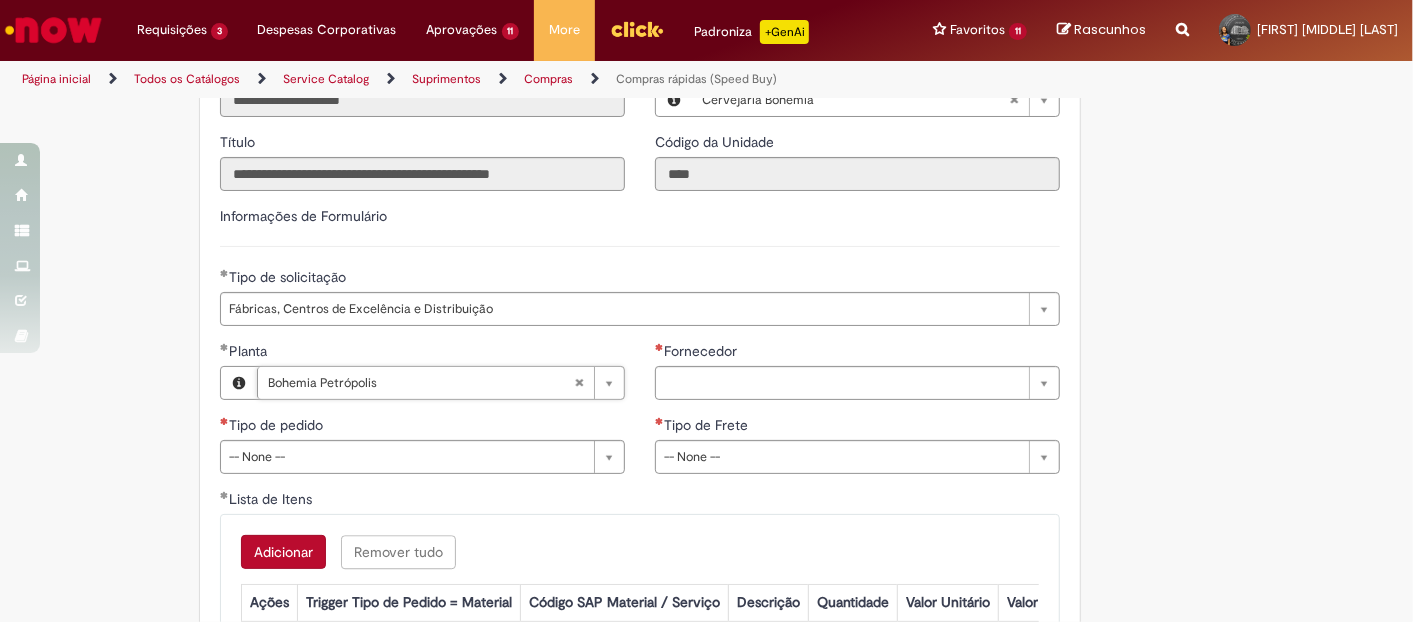 click on "**********" at bounding box center (640, 273) 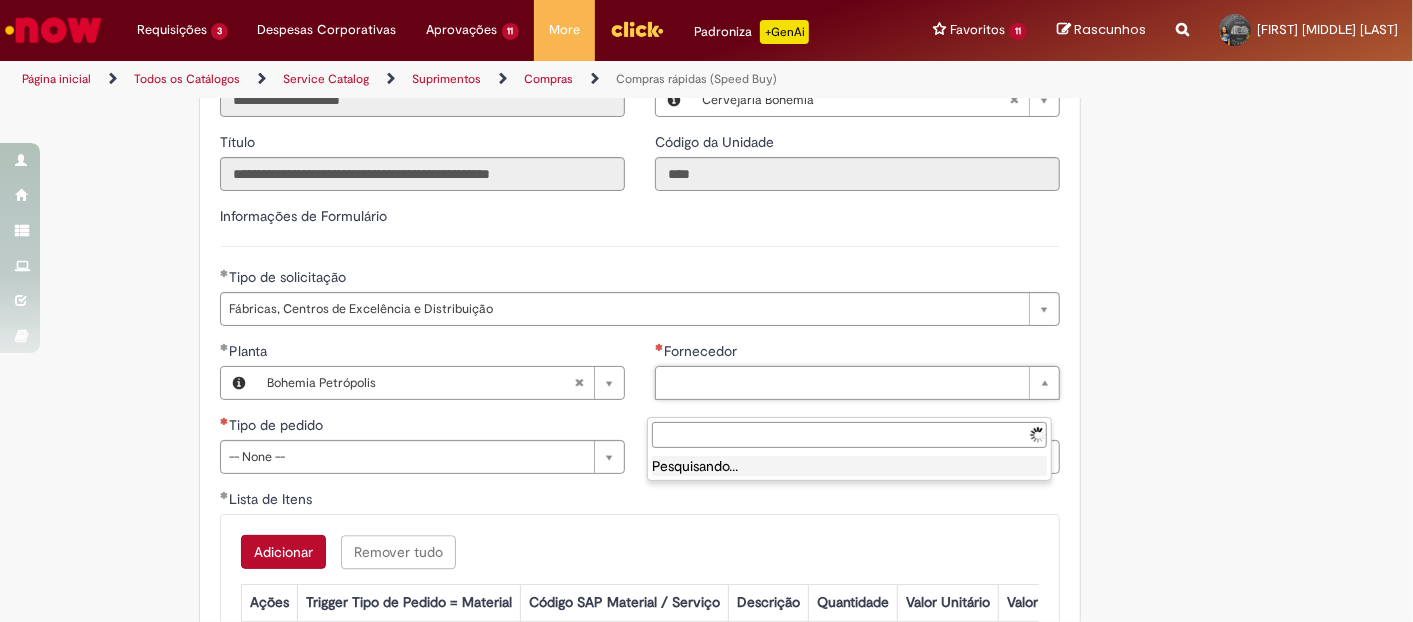 type on "********" 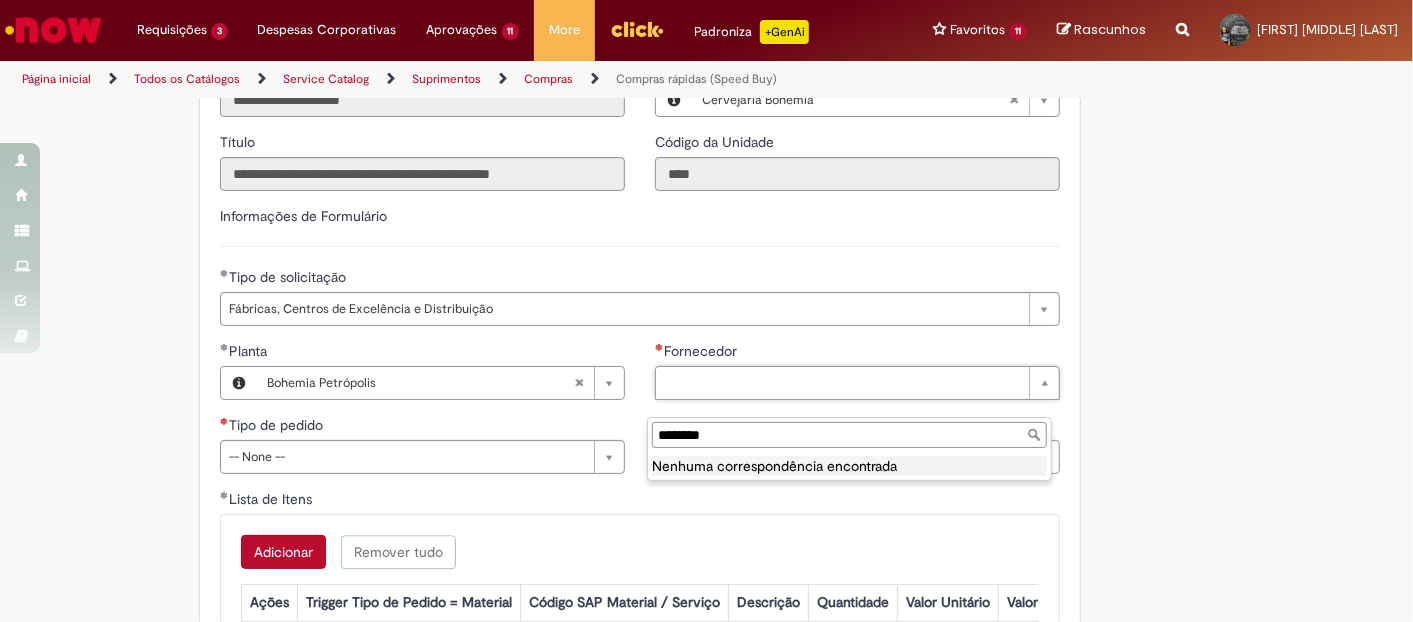 click on "********" at bounding box center (849, 435) 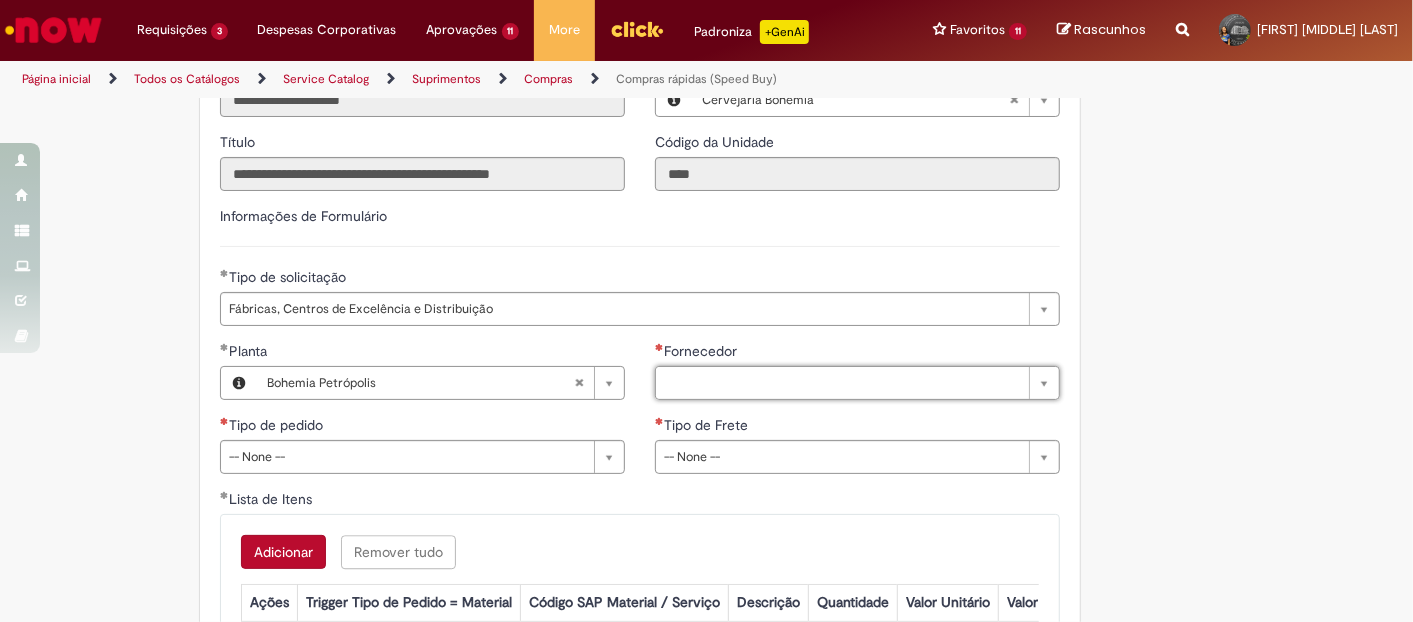 paste on "******" 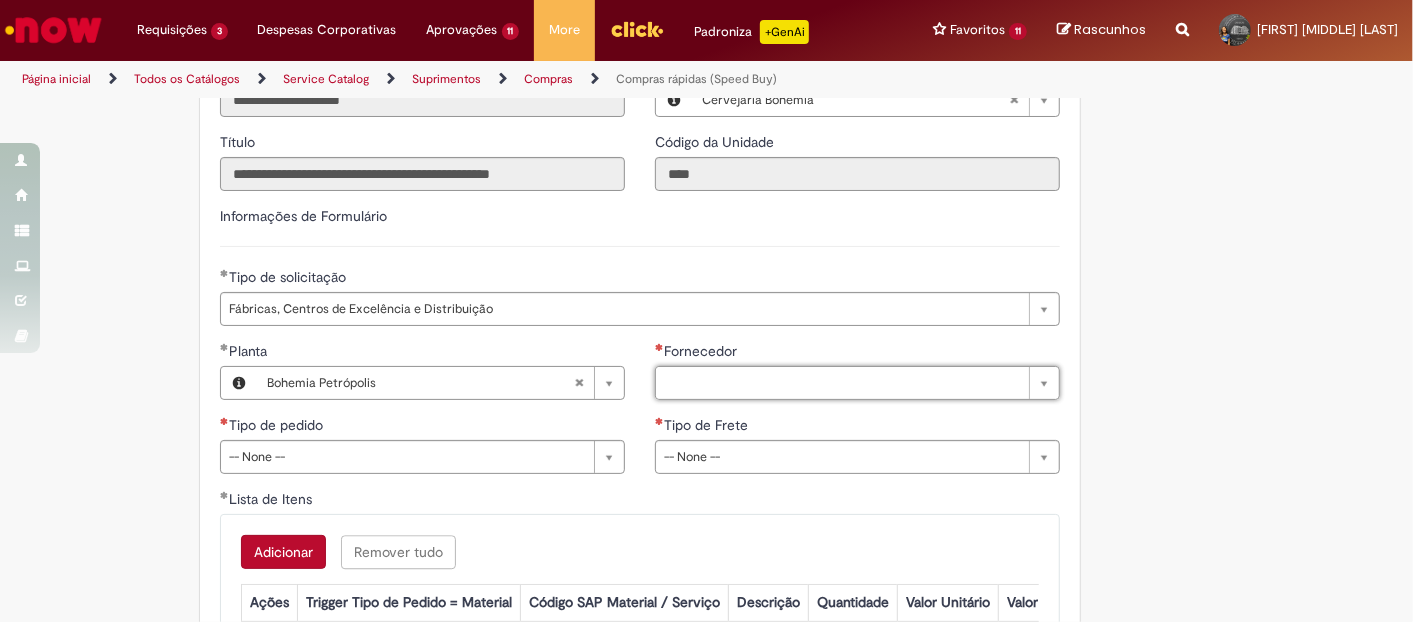 type 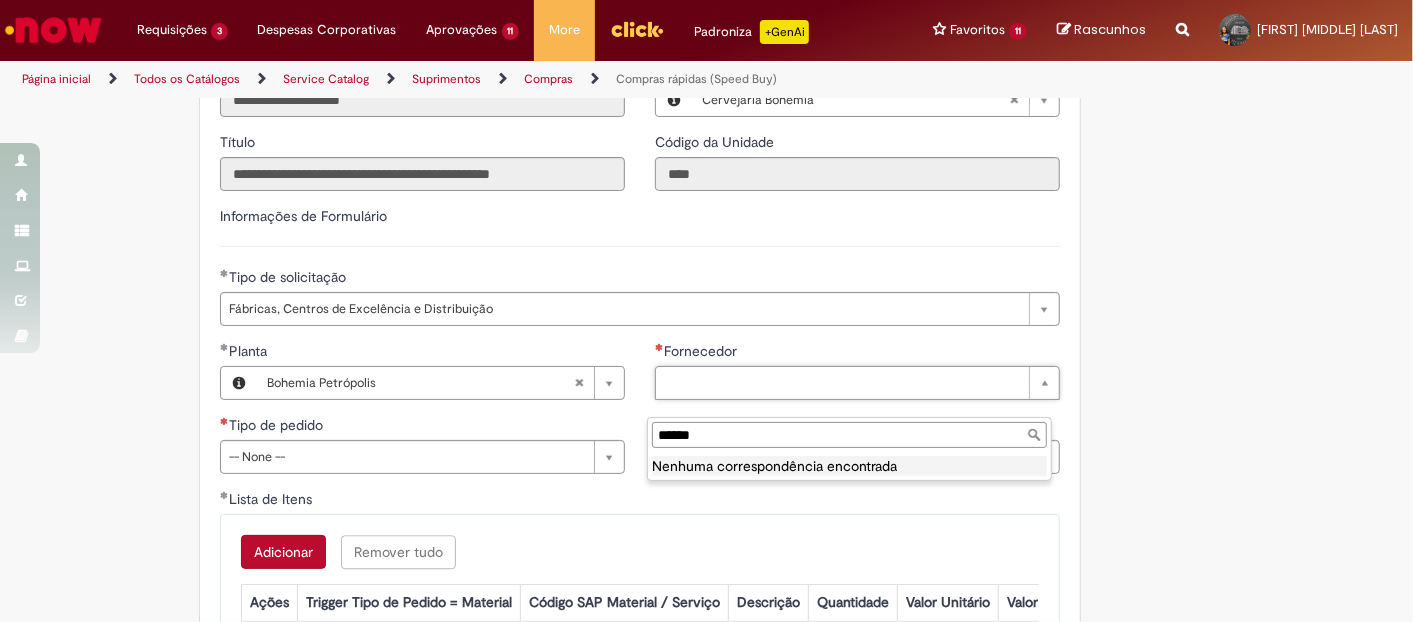 click on "******" at bounding box center [849, 435] 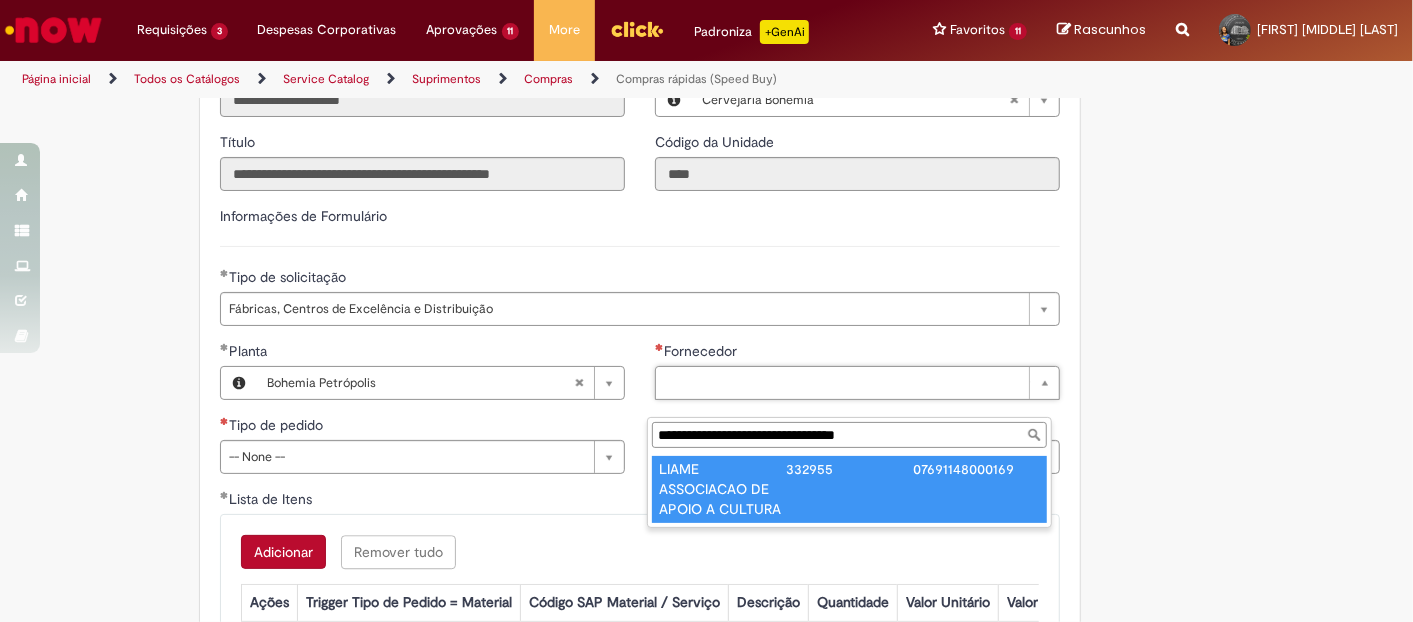 type on "**********" 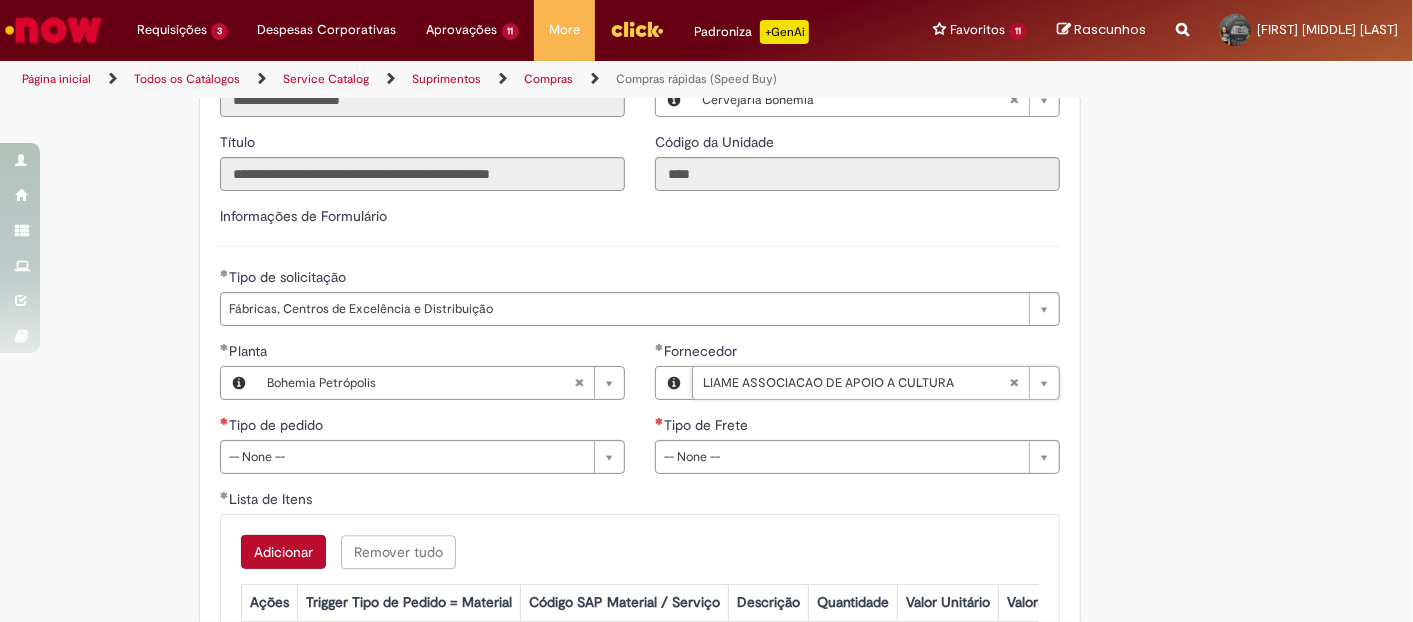 click on "Lista de Itens" at bounding box center (640, 501) 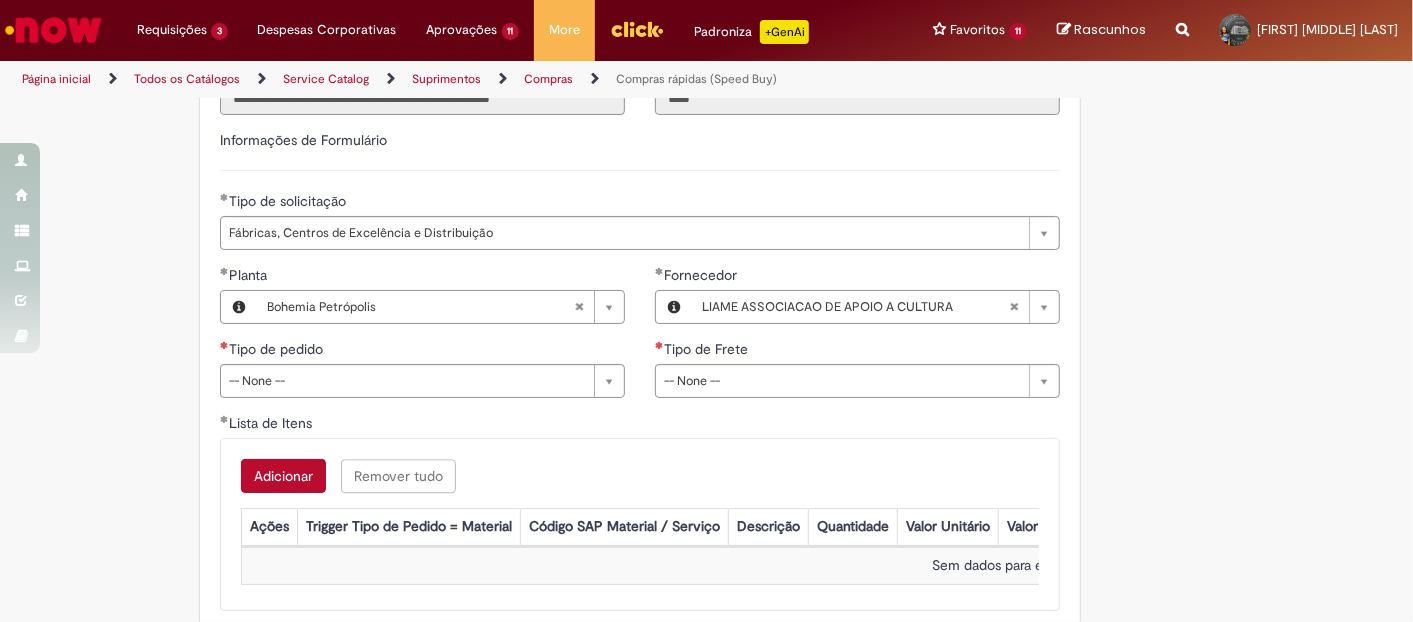 scroll, scrollTop: 2887, scrollLeft: 0, axis: vertical 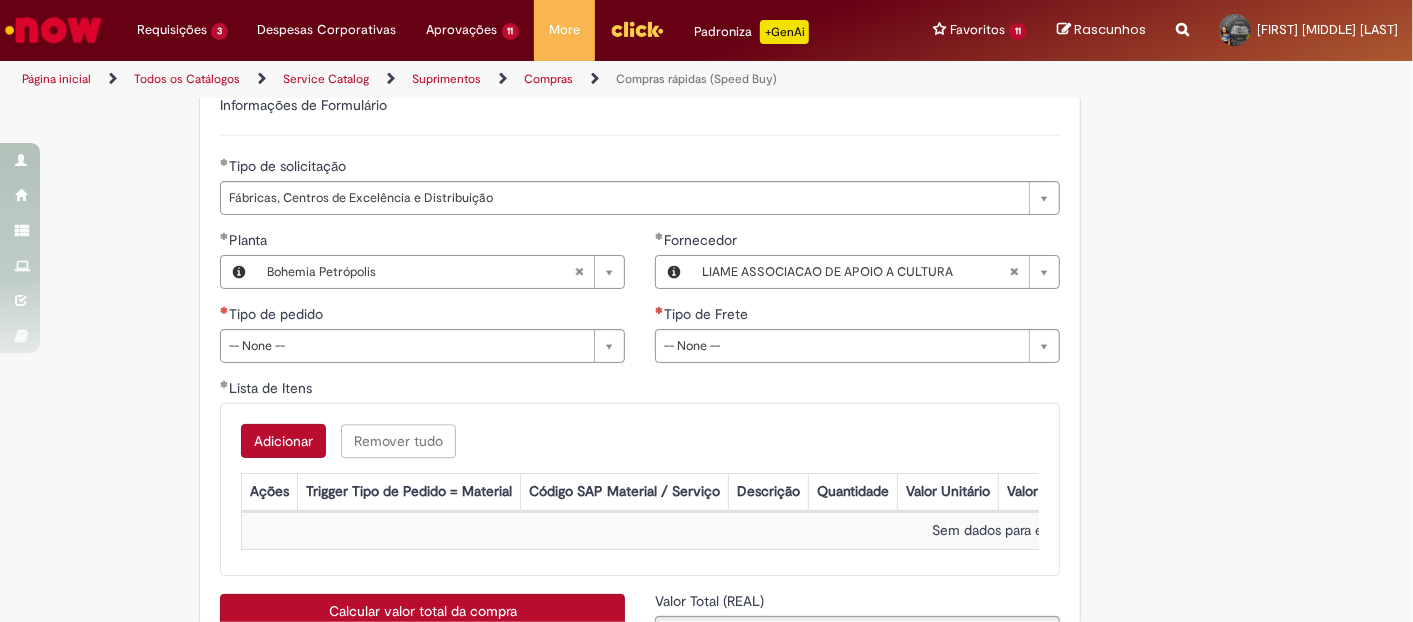 click on "Tipo de pedido" at bounding box center [422, 316] 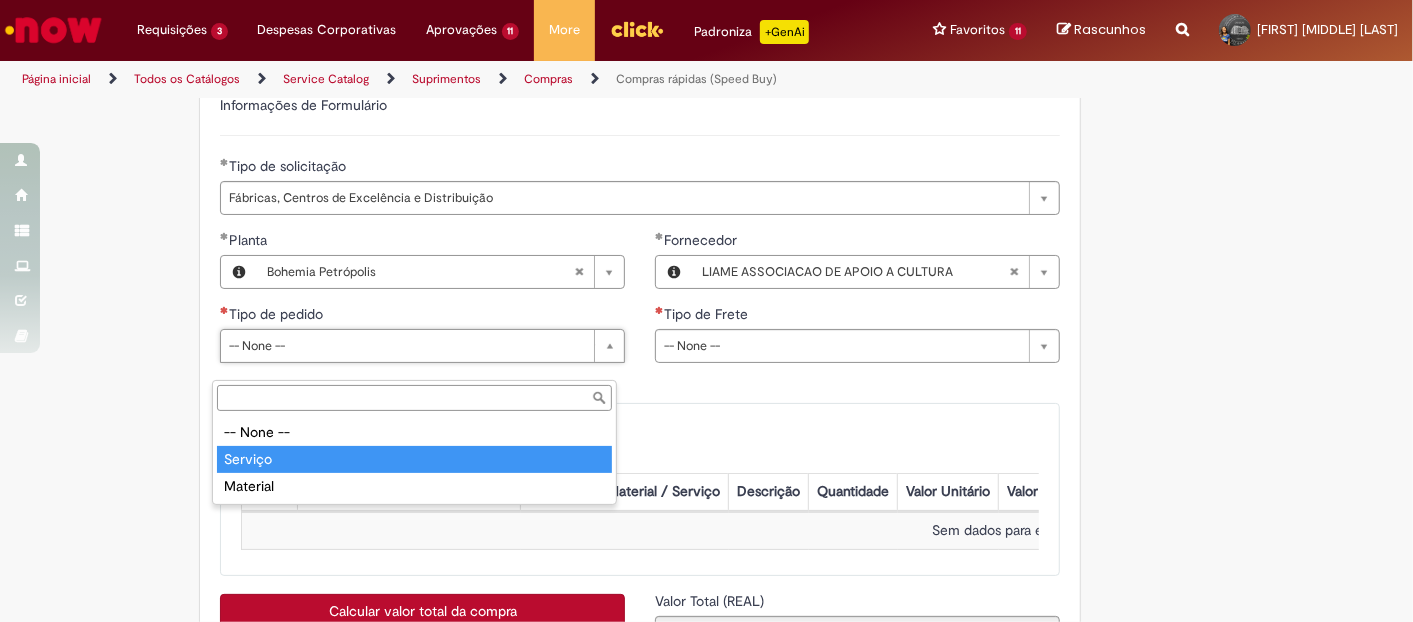 type on "*******" 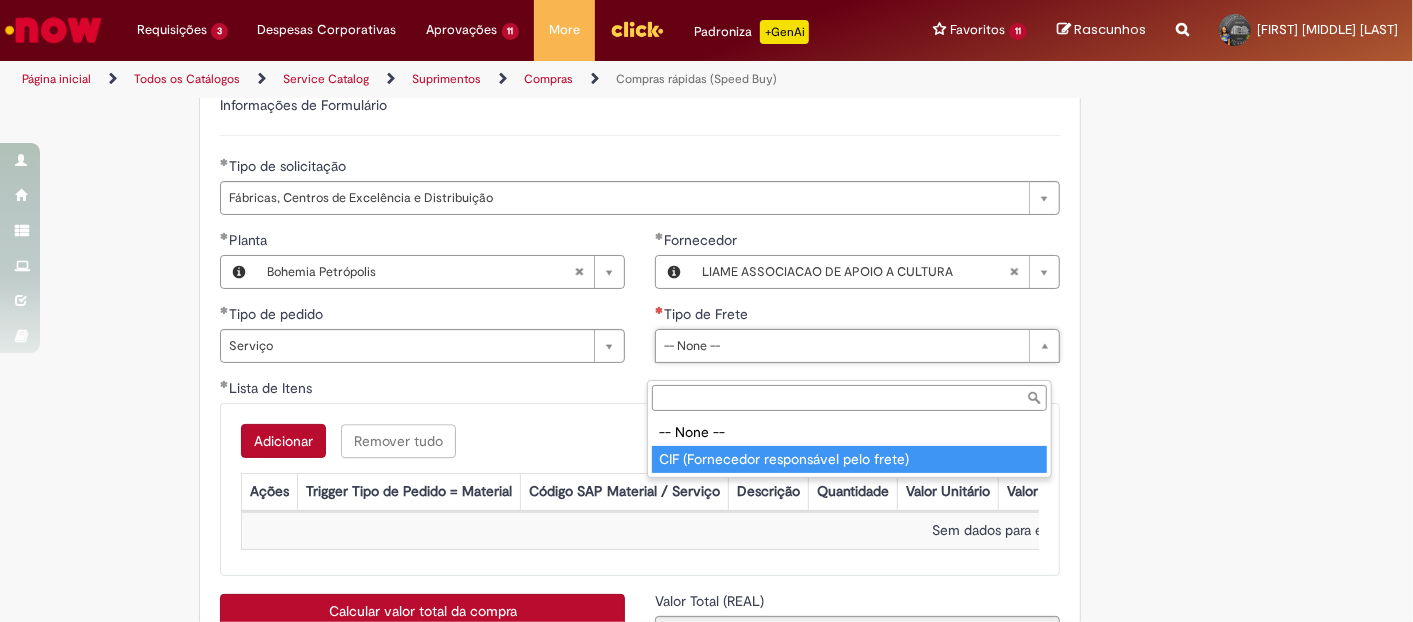 type on "**********" 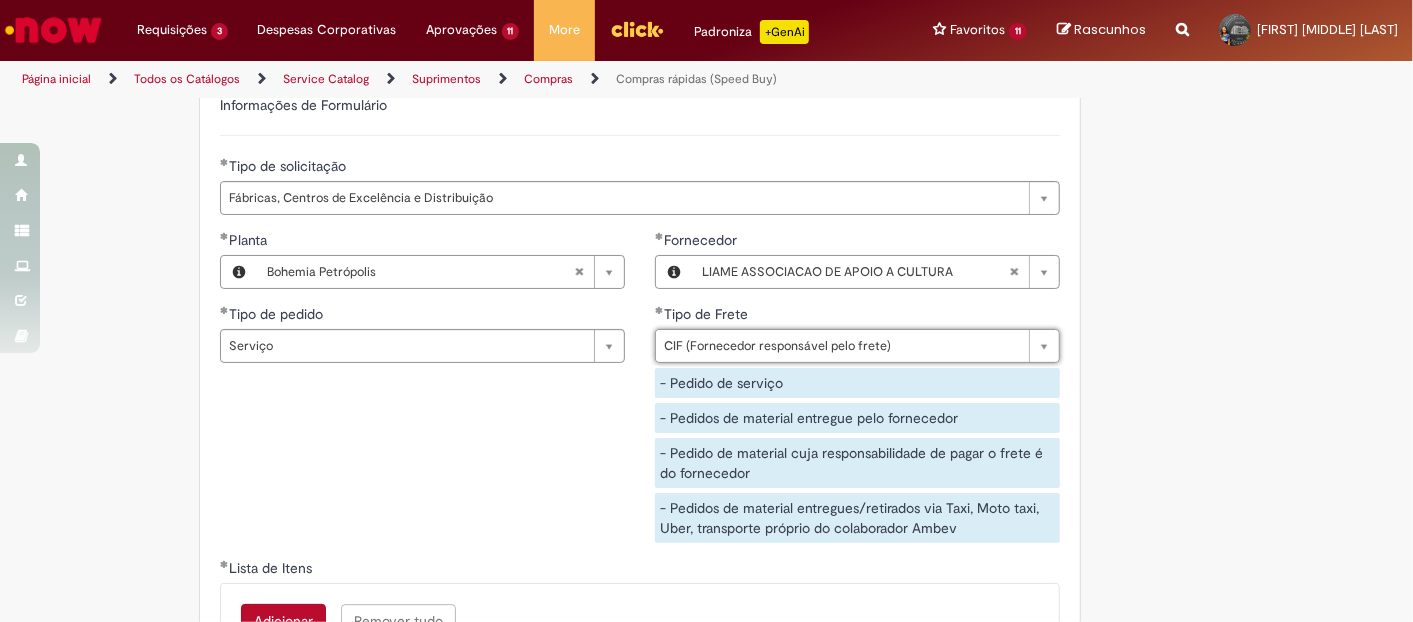 scroll, scrollTop: 3220, scrollLeft: 0, axis: vertical 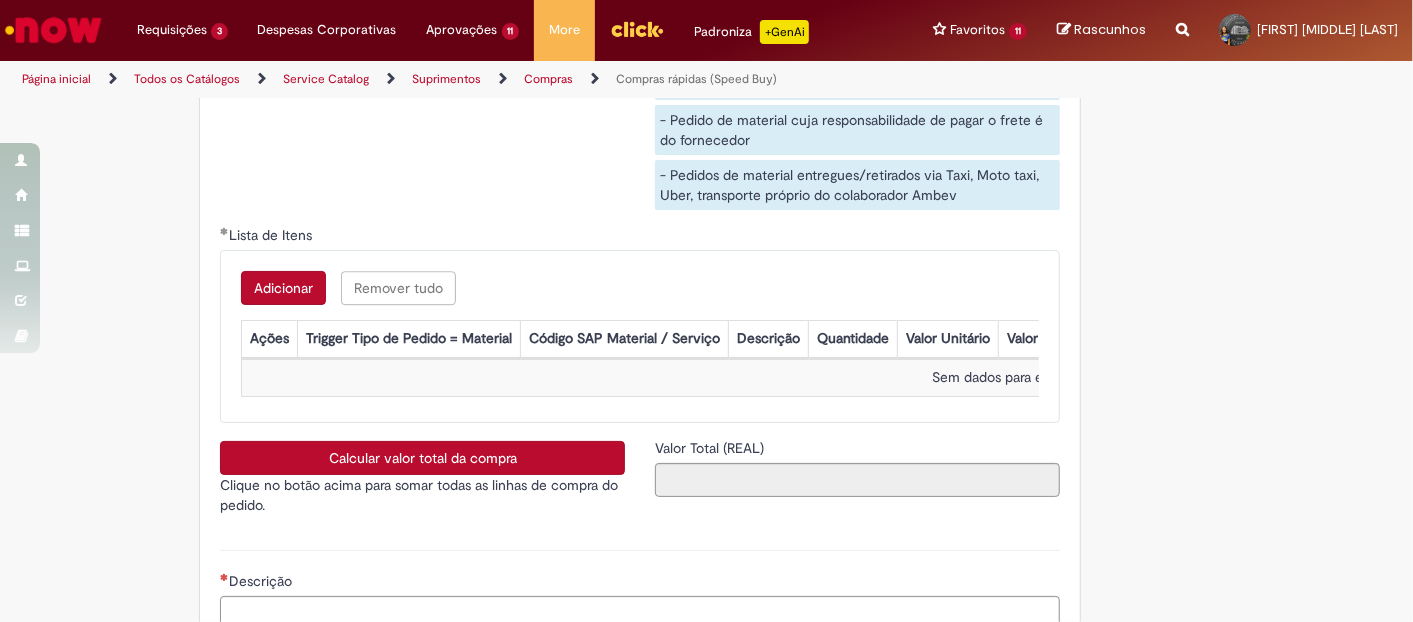 click on "Adicionar" at bounding box center [283, 288] 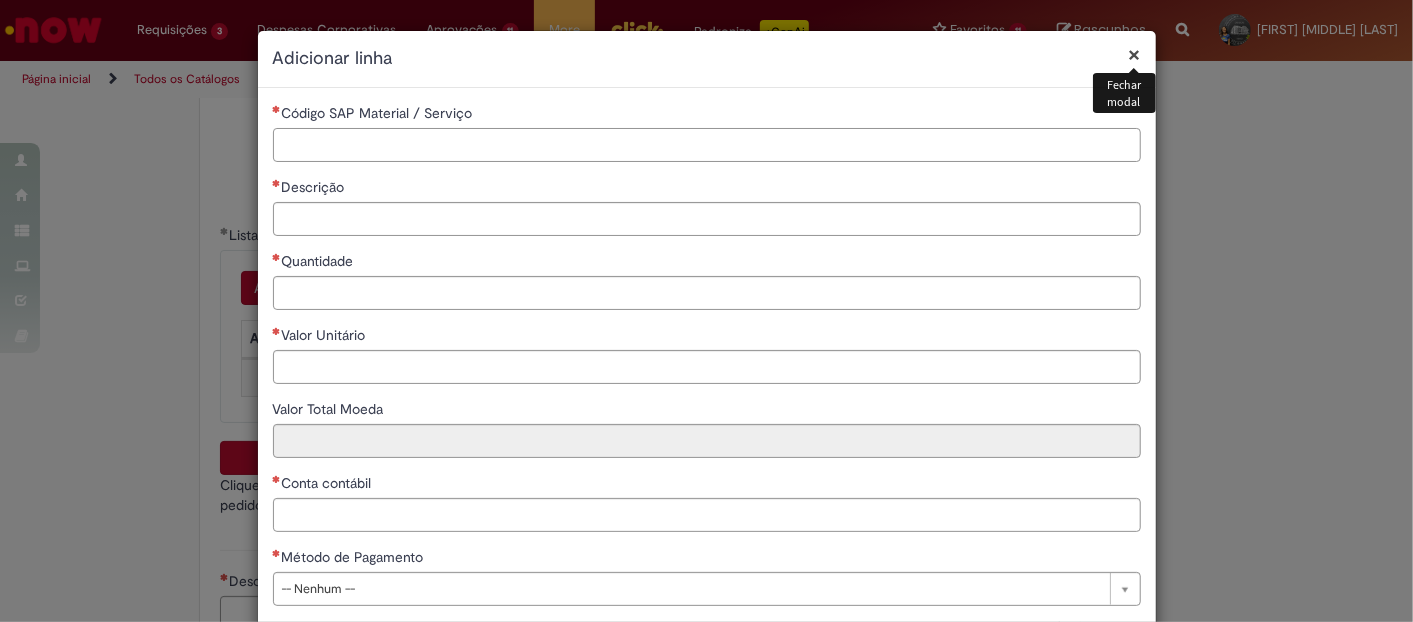 click on "Código SAP Material / Serviço" at bounding box center [707, 145] 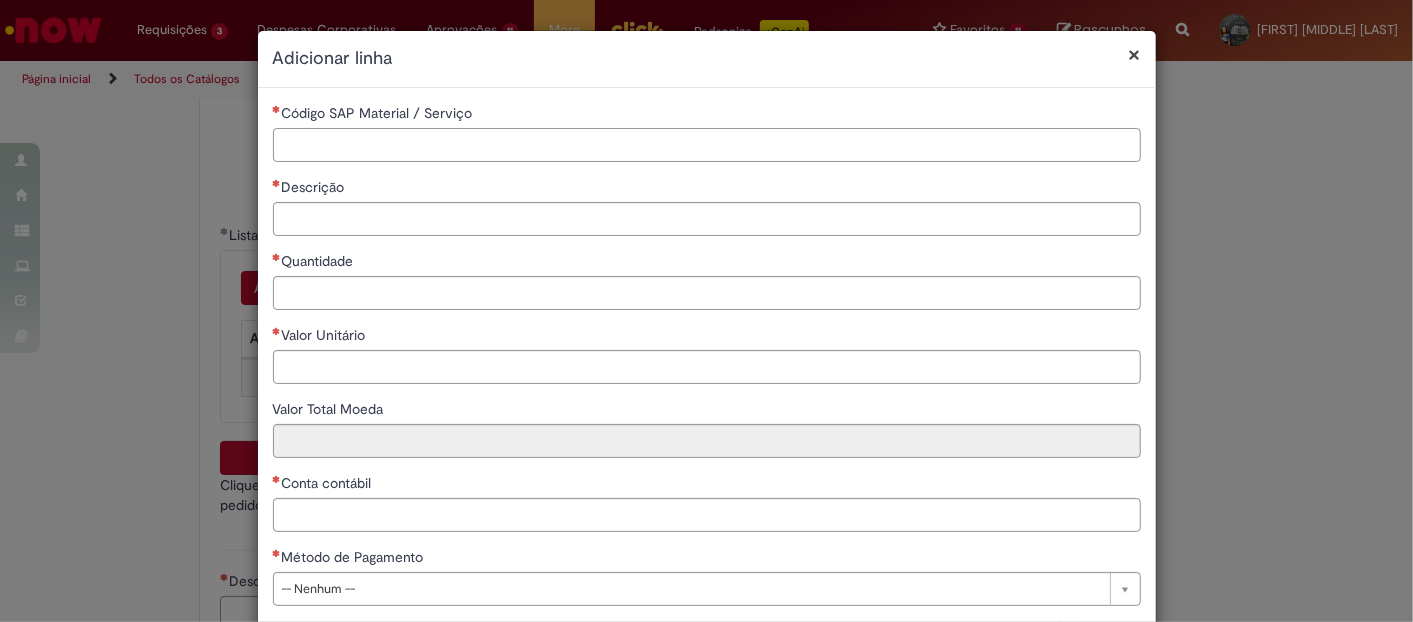 paste on "********" 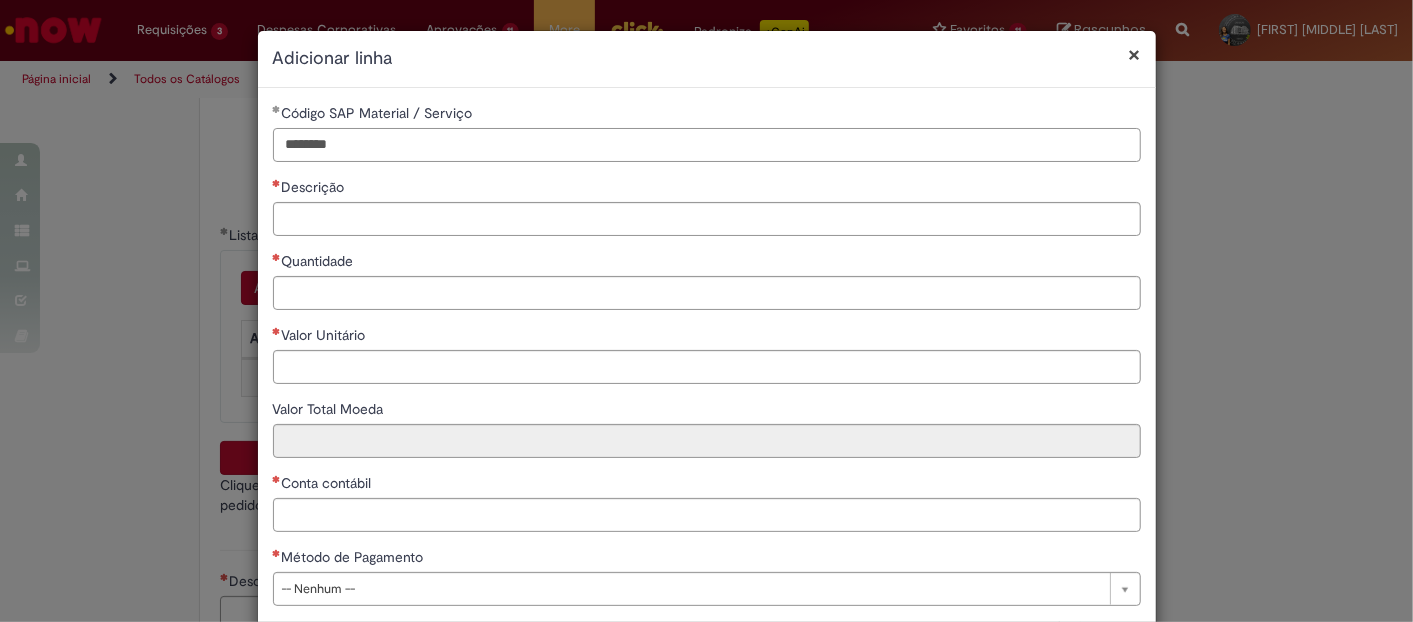 type on "********" 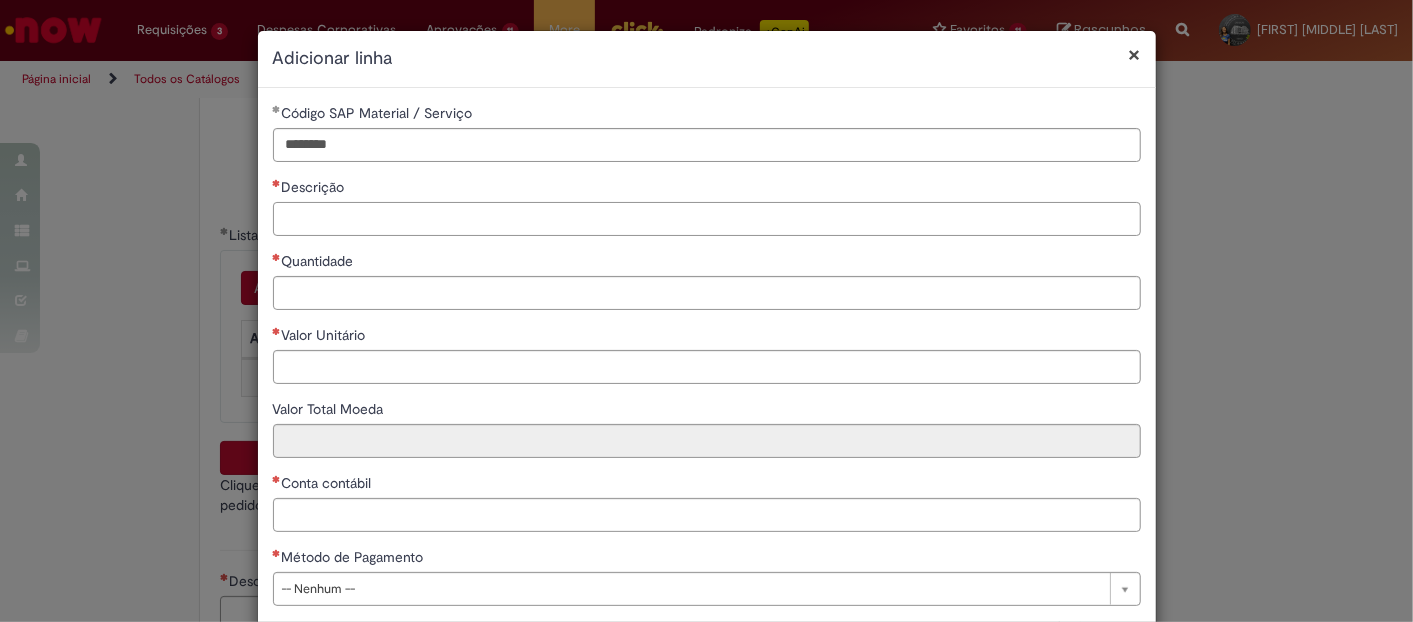 click on "Descrição" at bounding box center (707, 219) 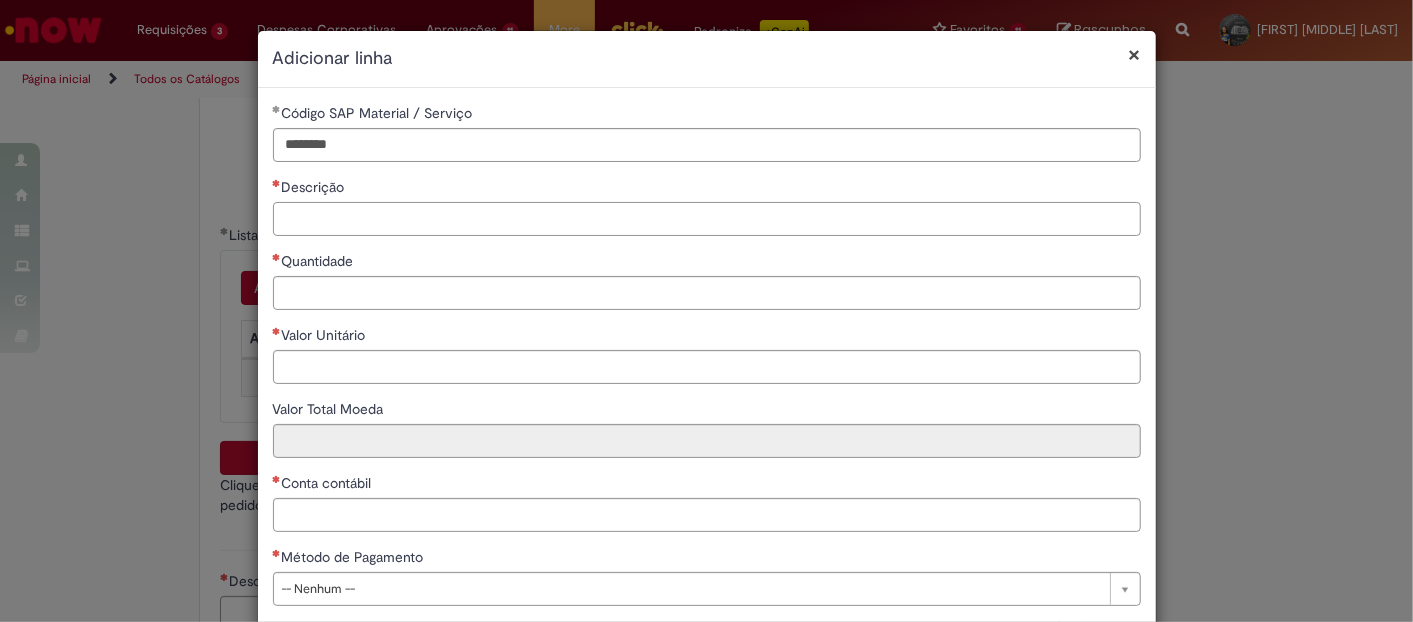 paste on "**********" 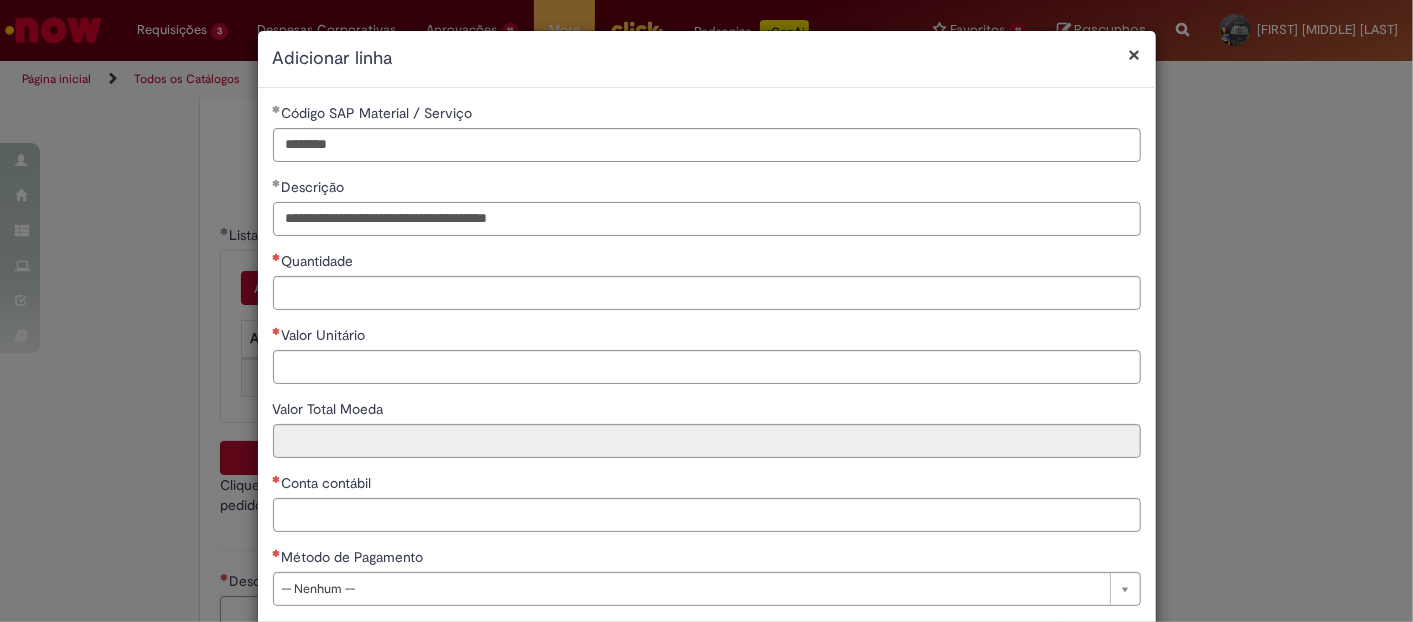 click on "**********" at bounding box center (707, 219) 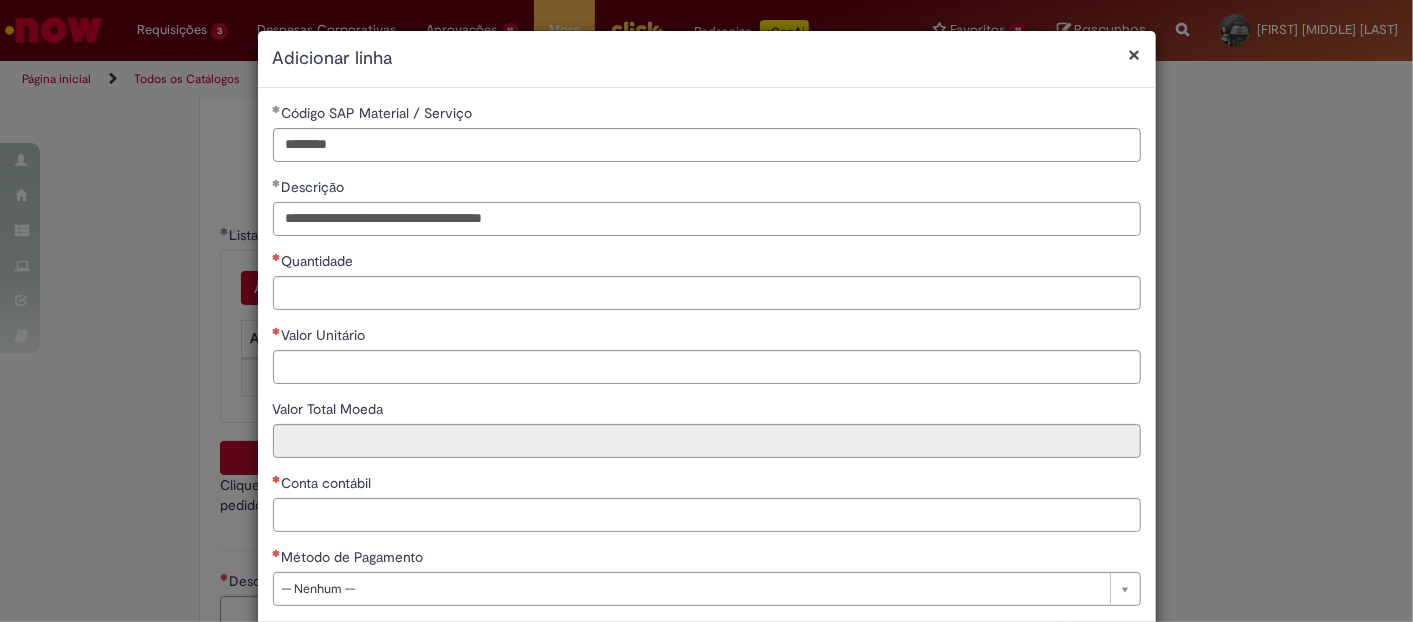 type on "**********" 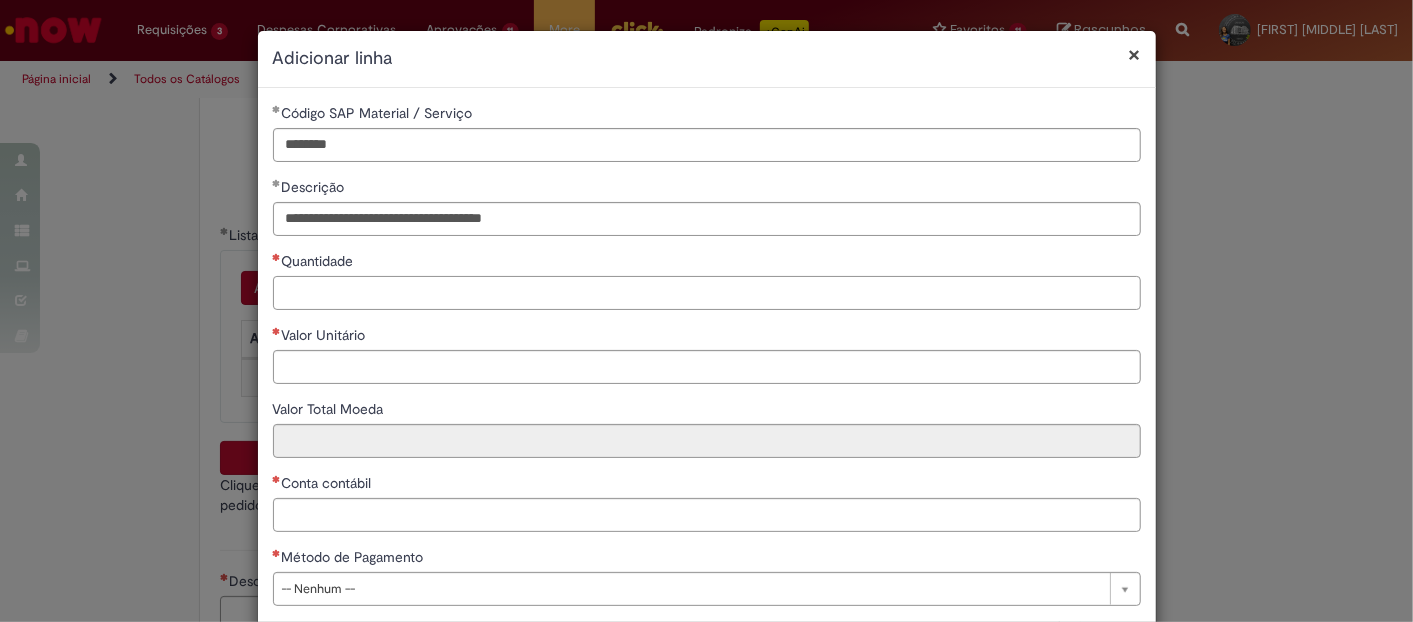 click on "Quantidade" at bounding box center (707, 293) 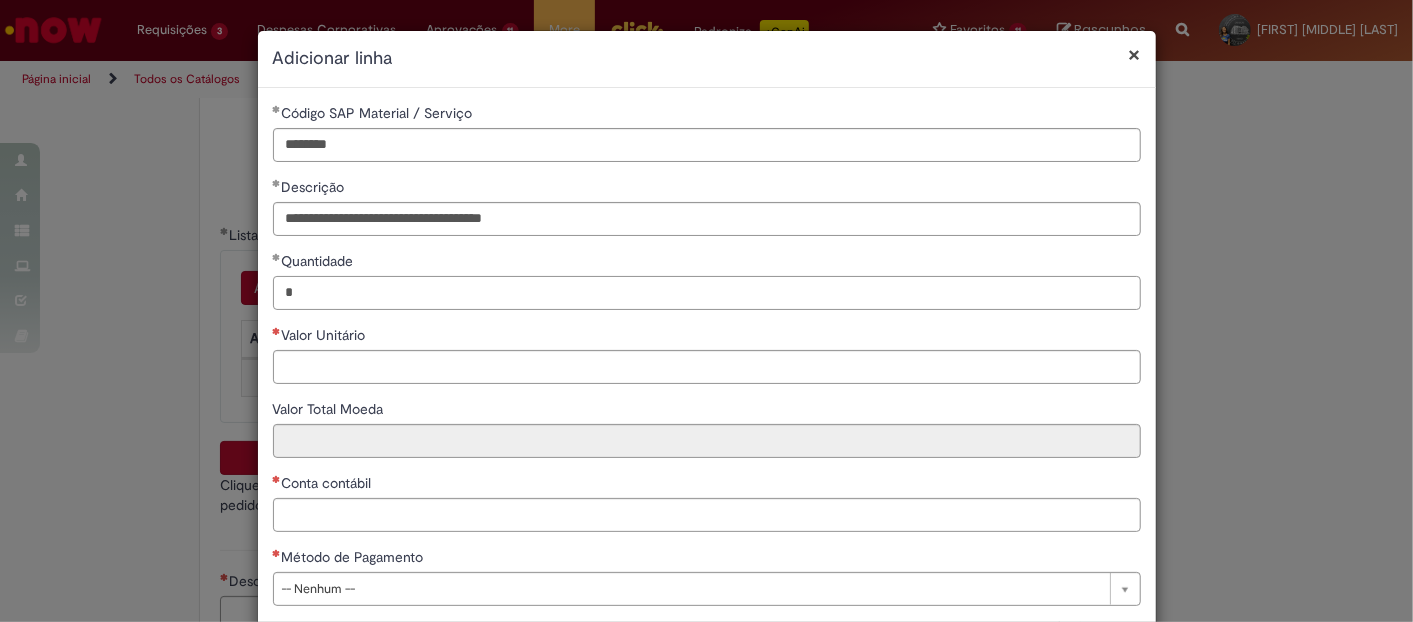 type on "*" 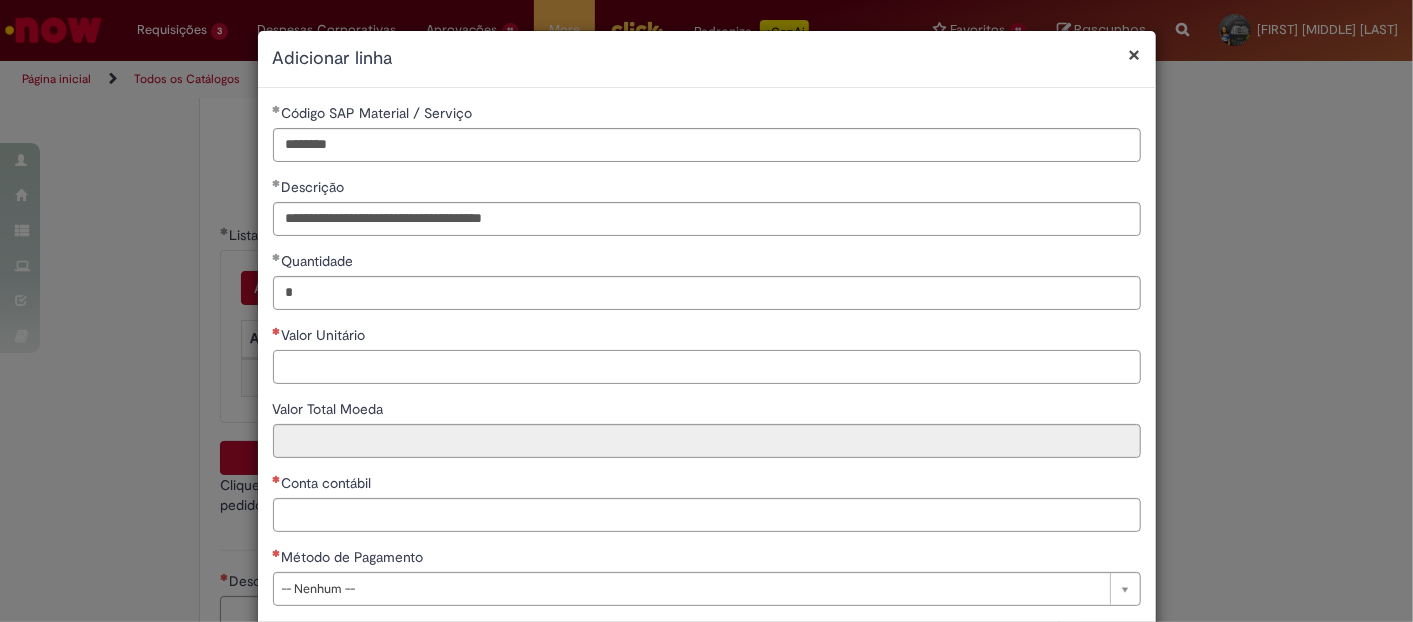 click on "Valor Unitário" at bounding box center [707, 367] 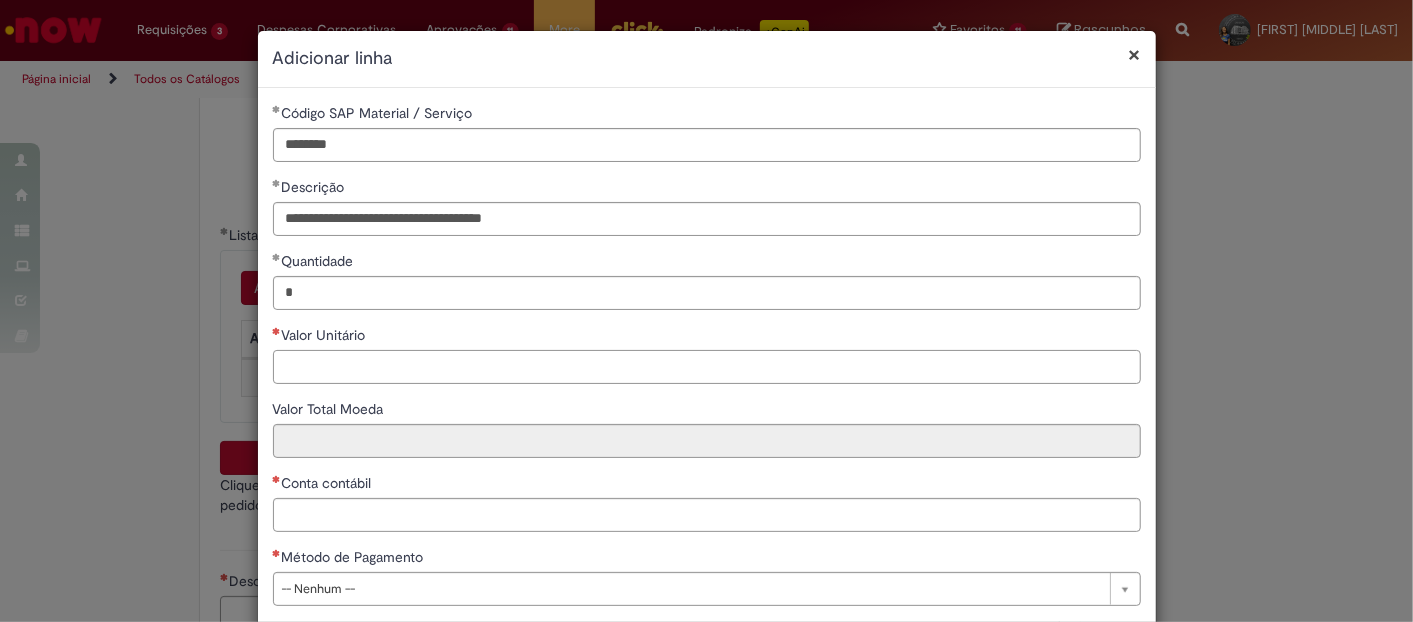 paste on "******" 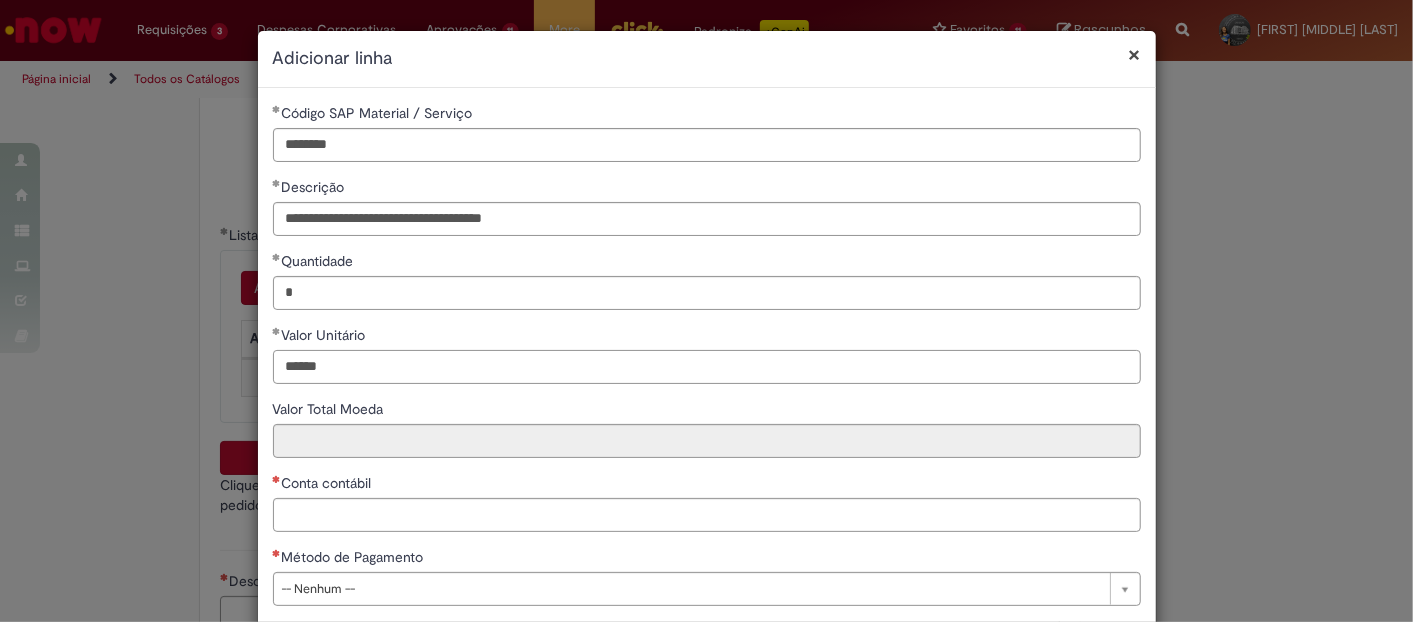 type on "******" 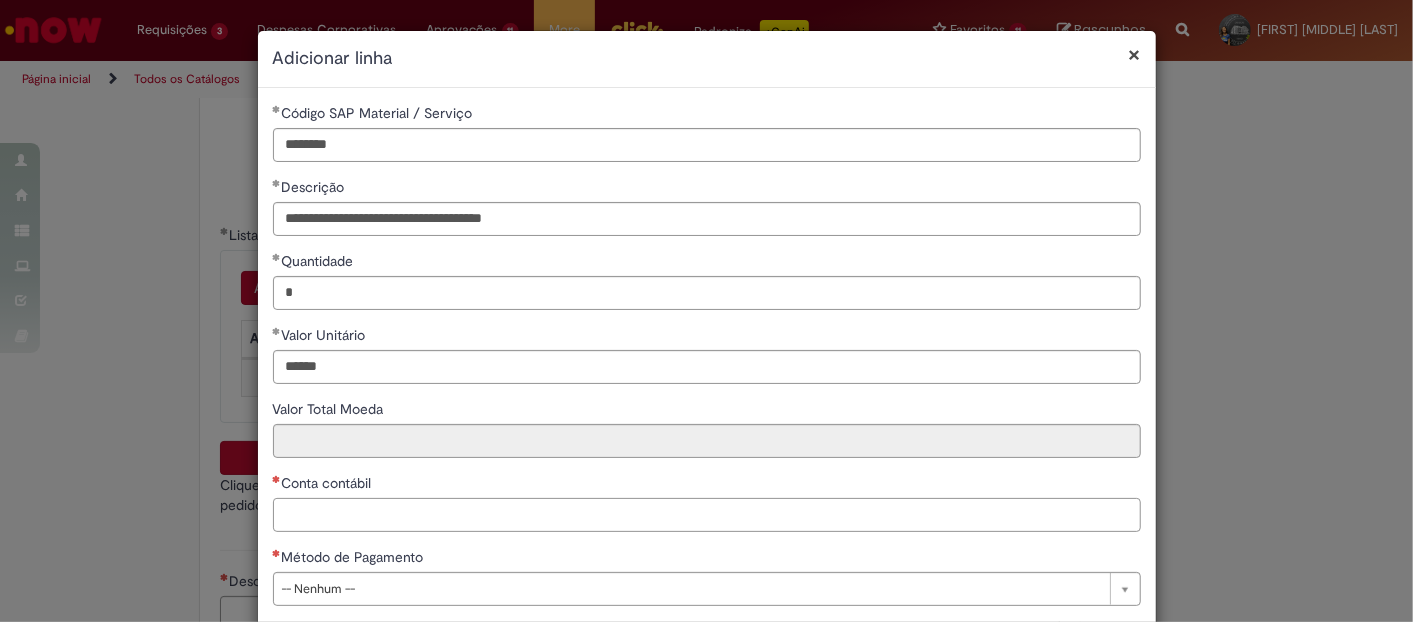 type on "******" 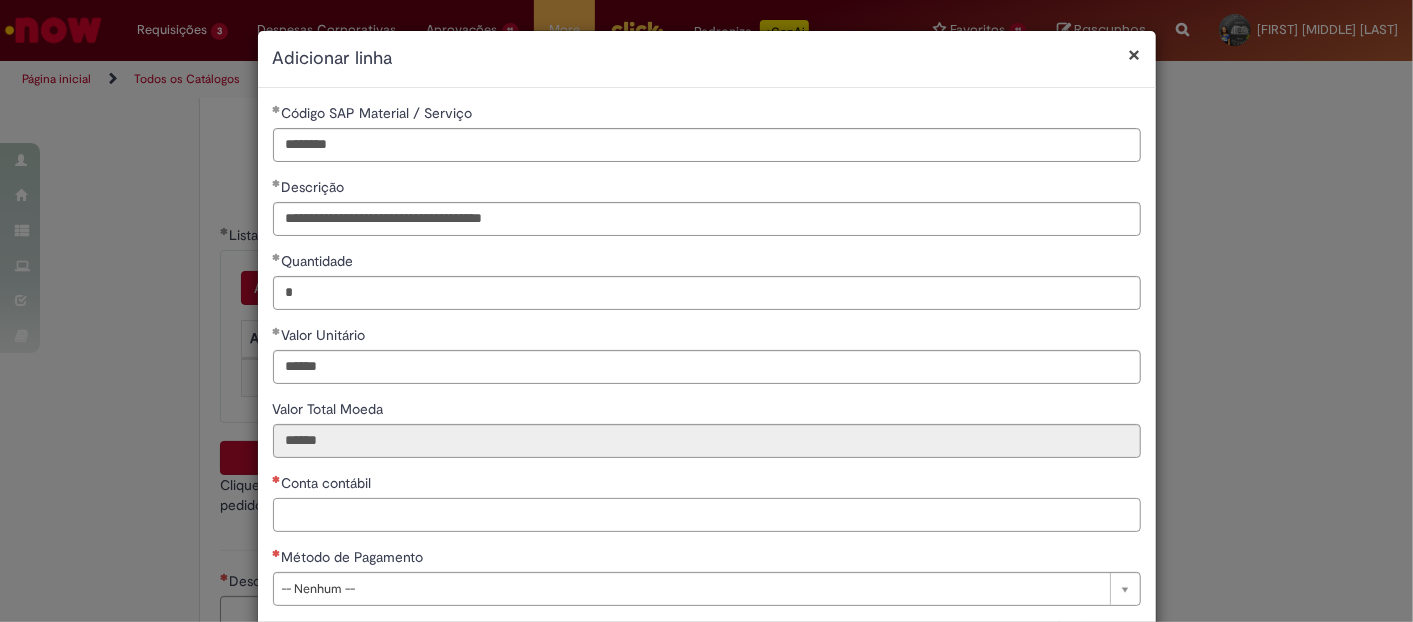 click on "Conta contábil" at bounding box center [707, 515] 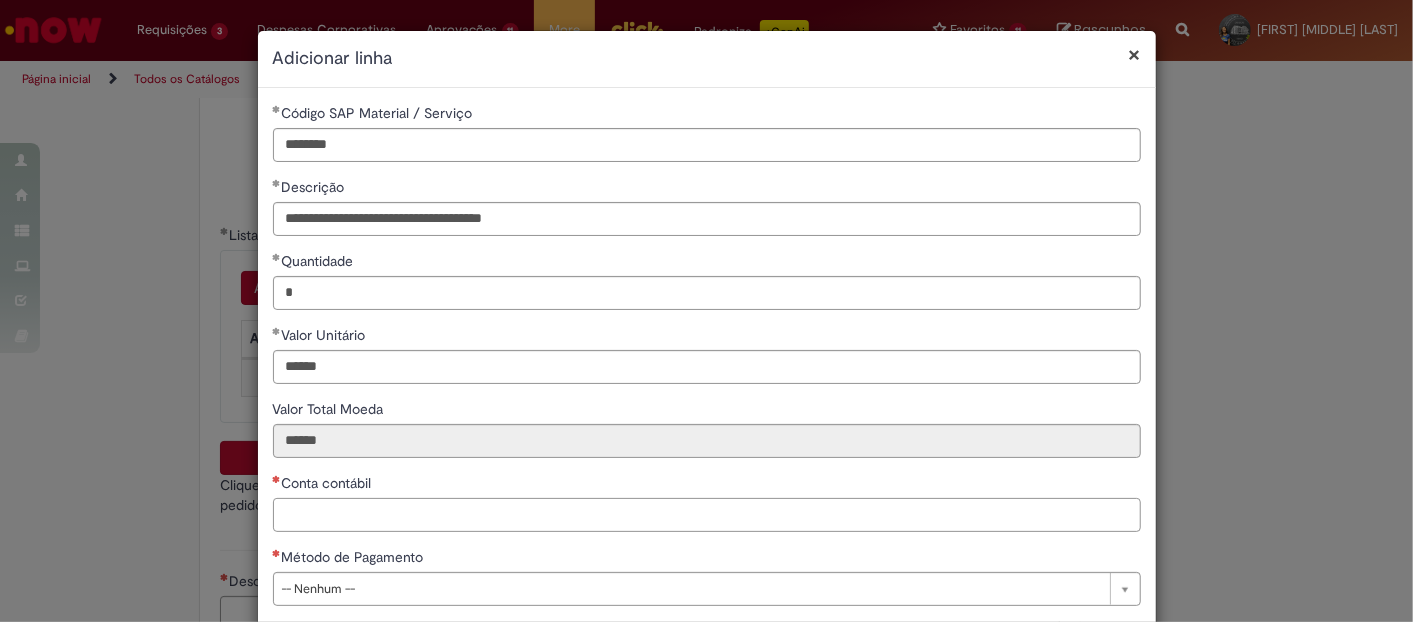 paste on "********" 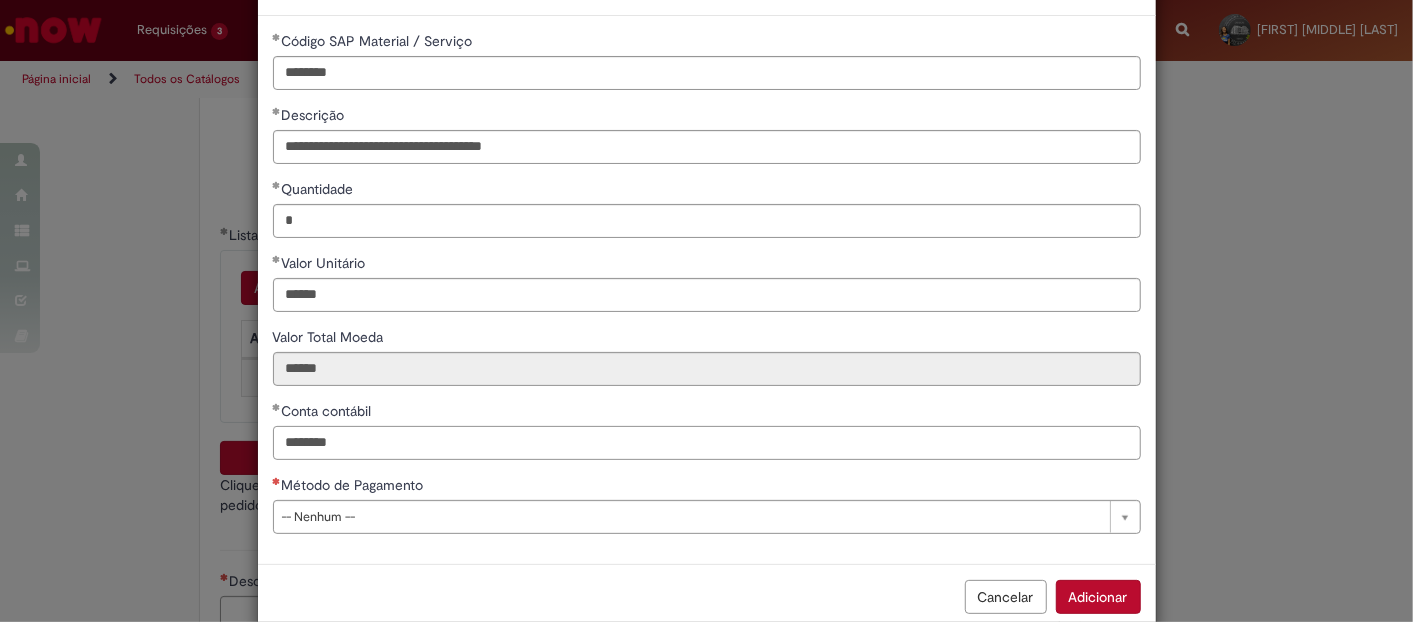 scroll, scrollTop: 107, scrollLeft: 0, axis: vertical 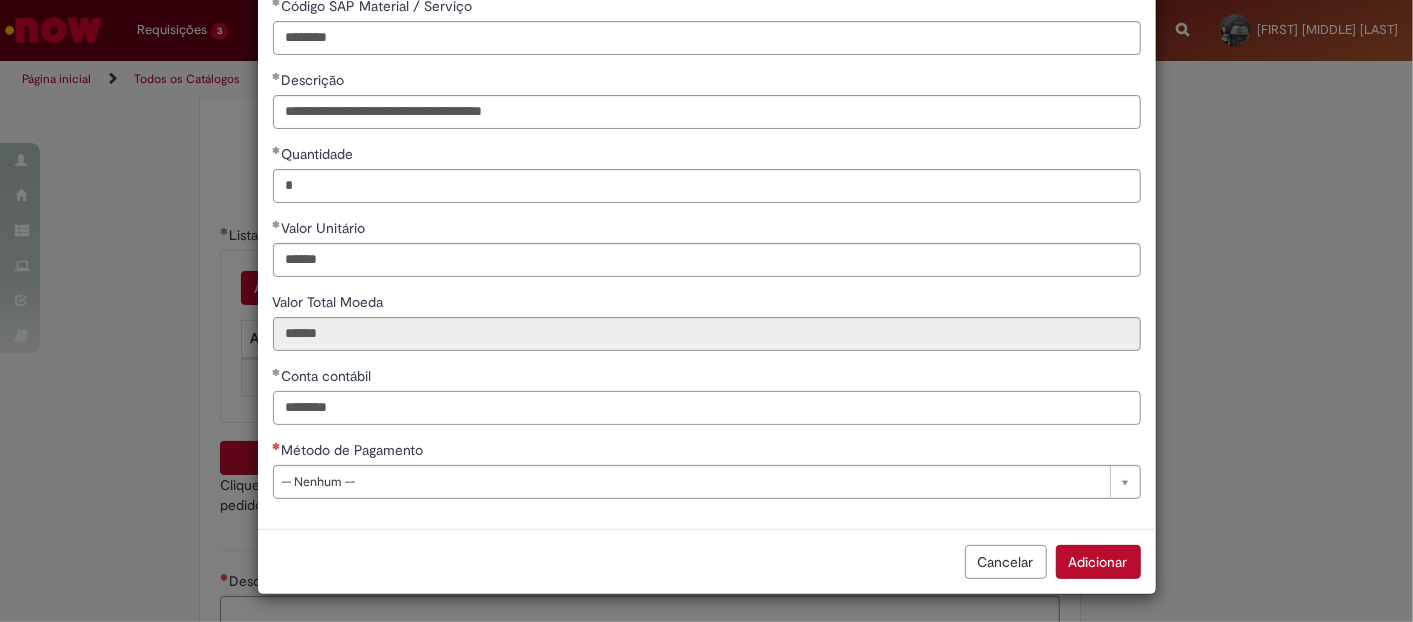 type on "********" 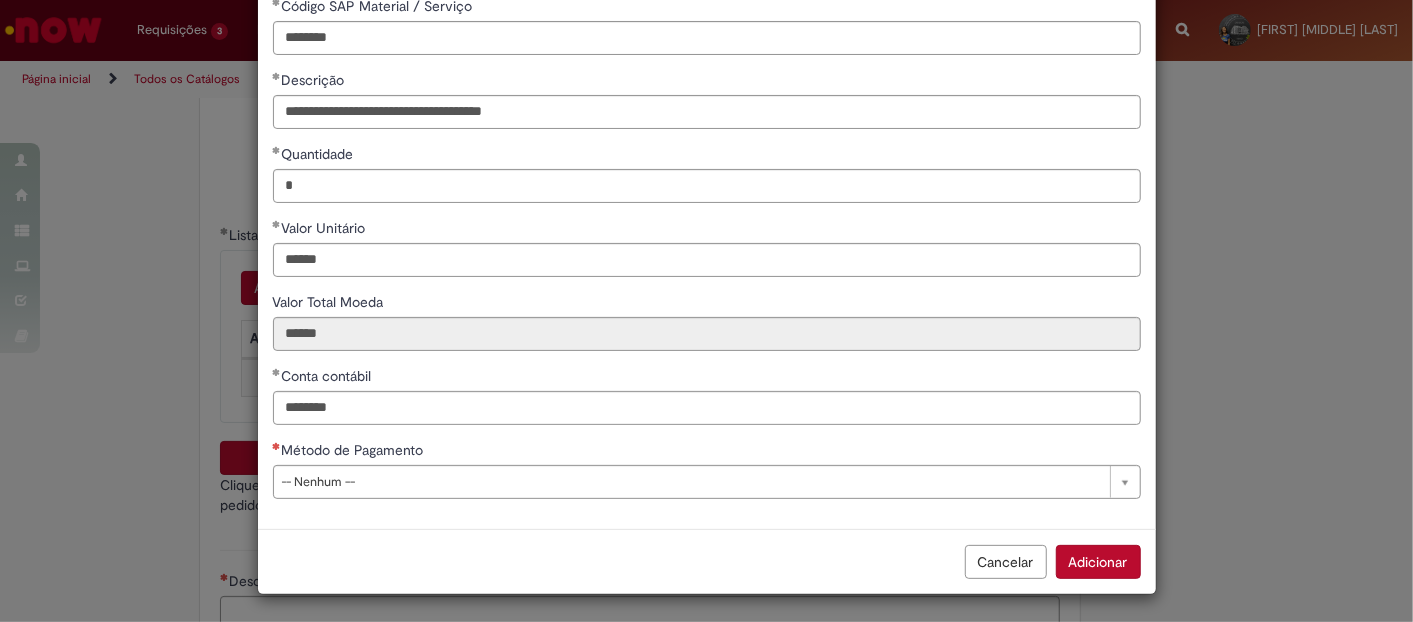 click on "Método de Pagamento" at bounding box center [355, 450] 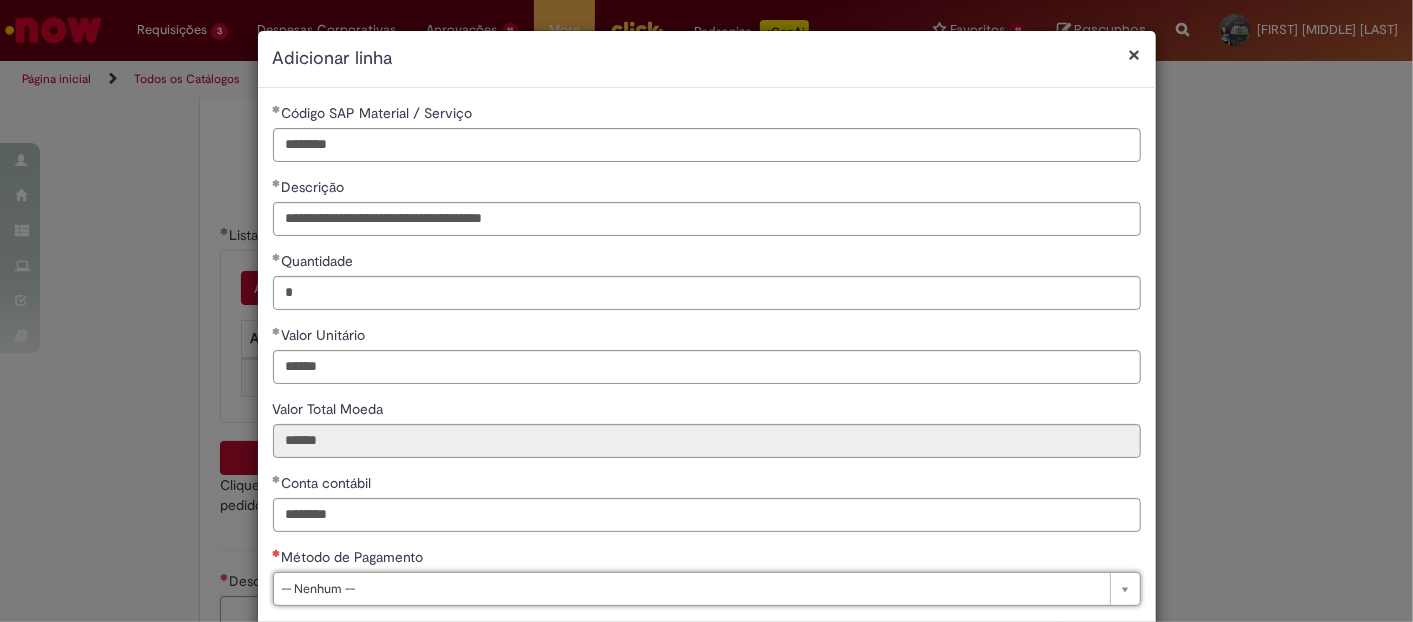 click on "Conta contábil" at bounding box center (329, 483) 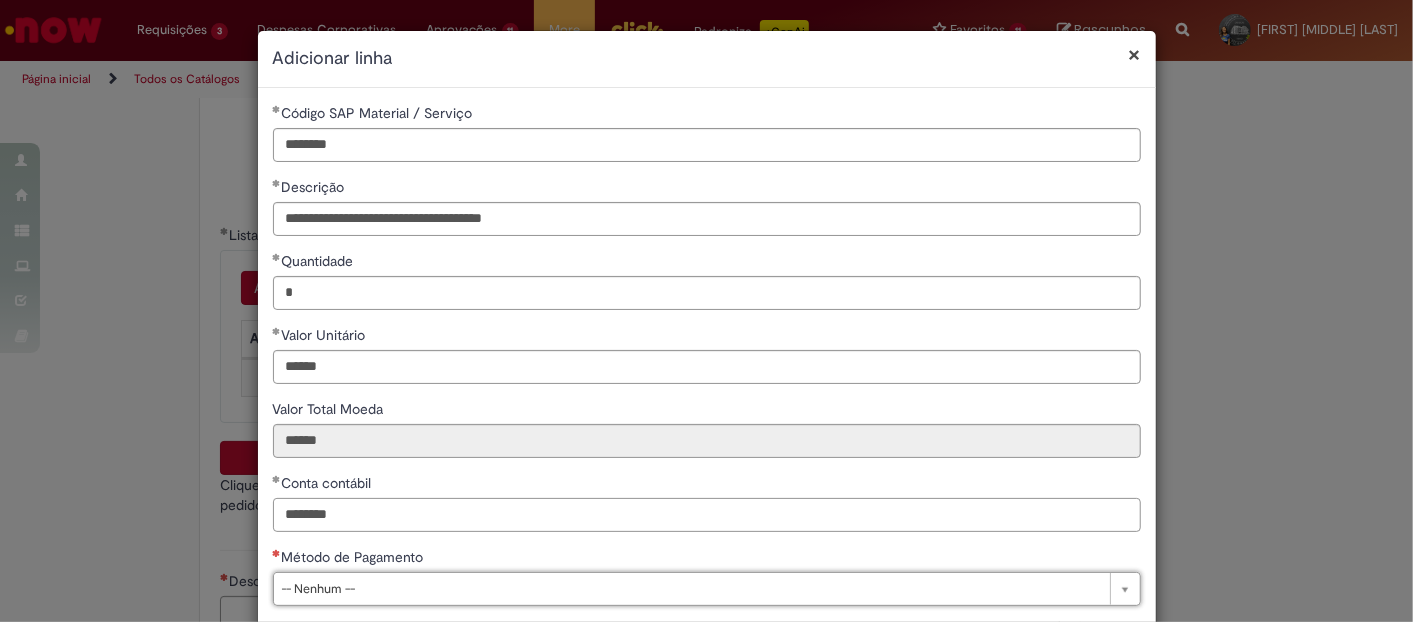 click on "********" at bounding box center [707, 515] 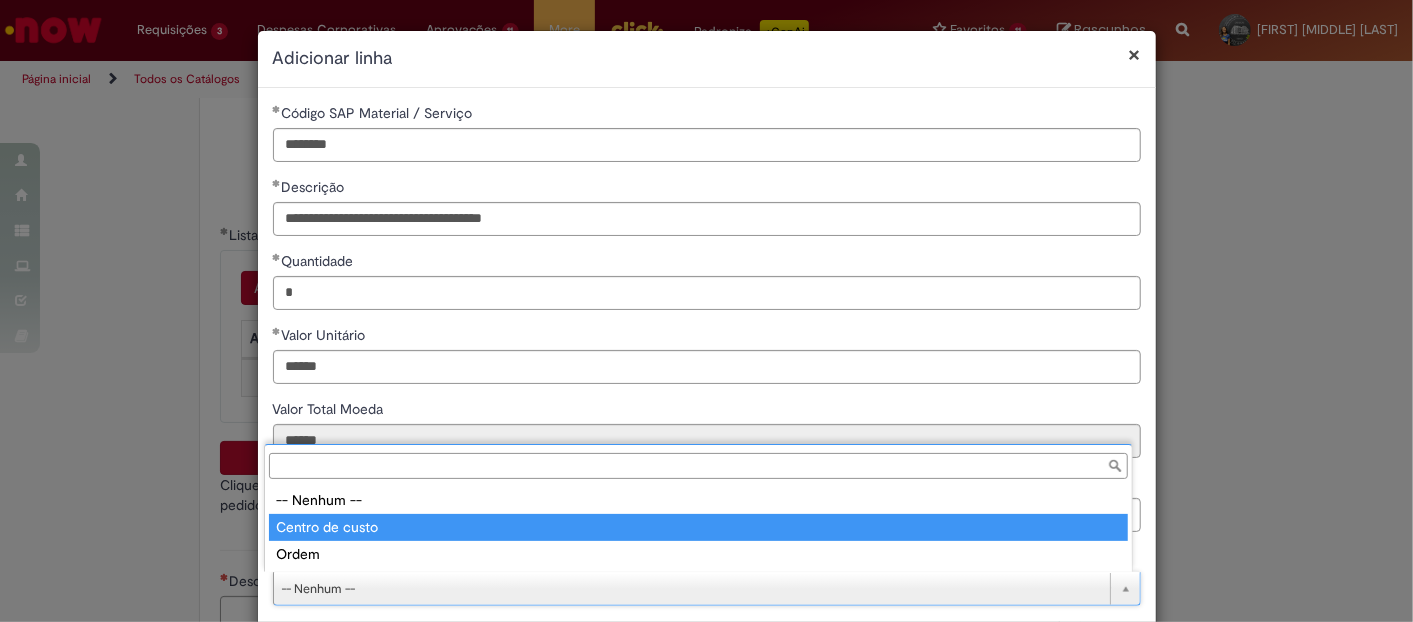 type on "**********" 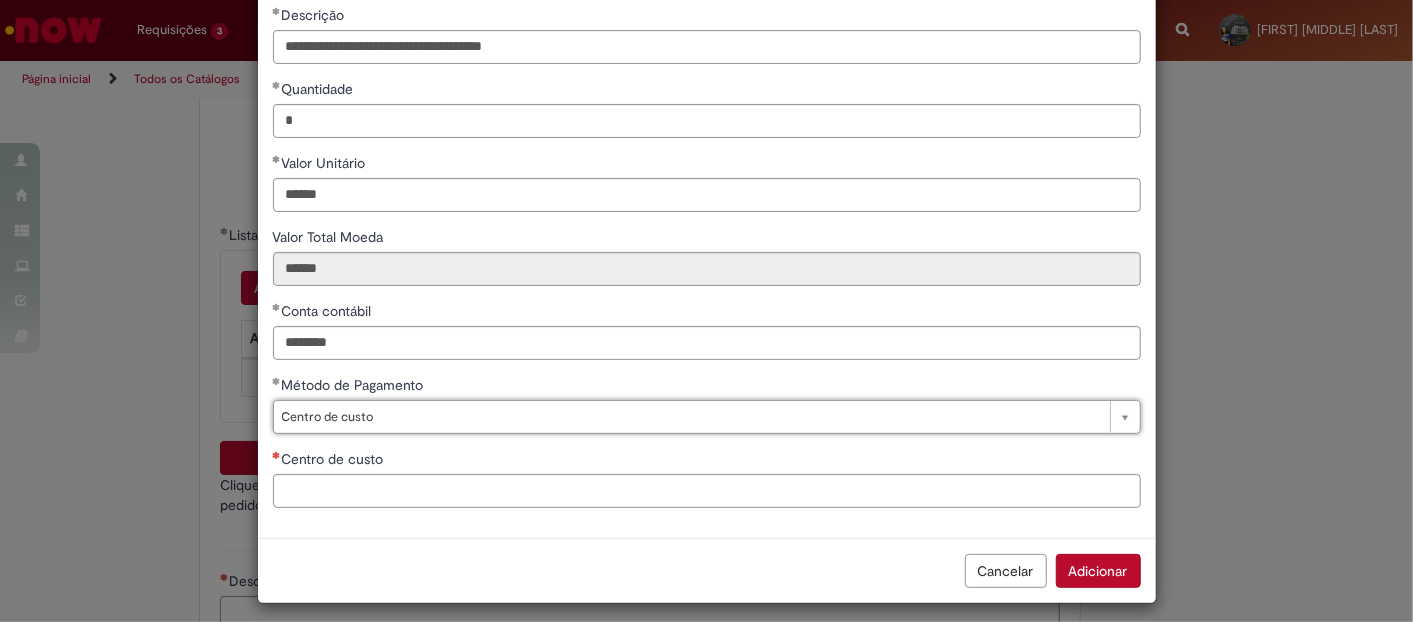 scroll, scrollTop: 181, scrollLeft: 0, axis: vertical 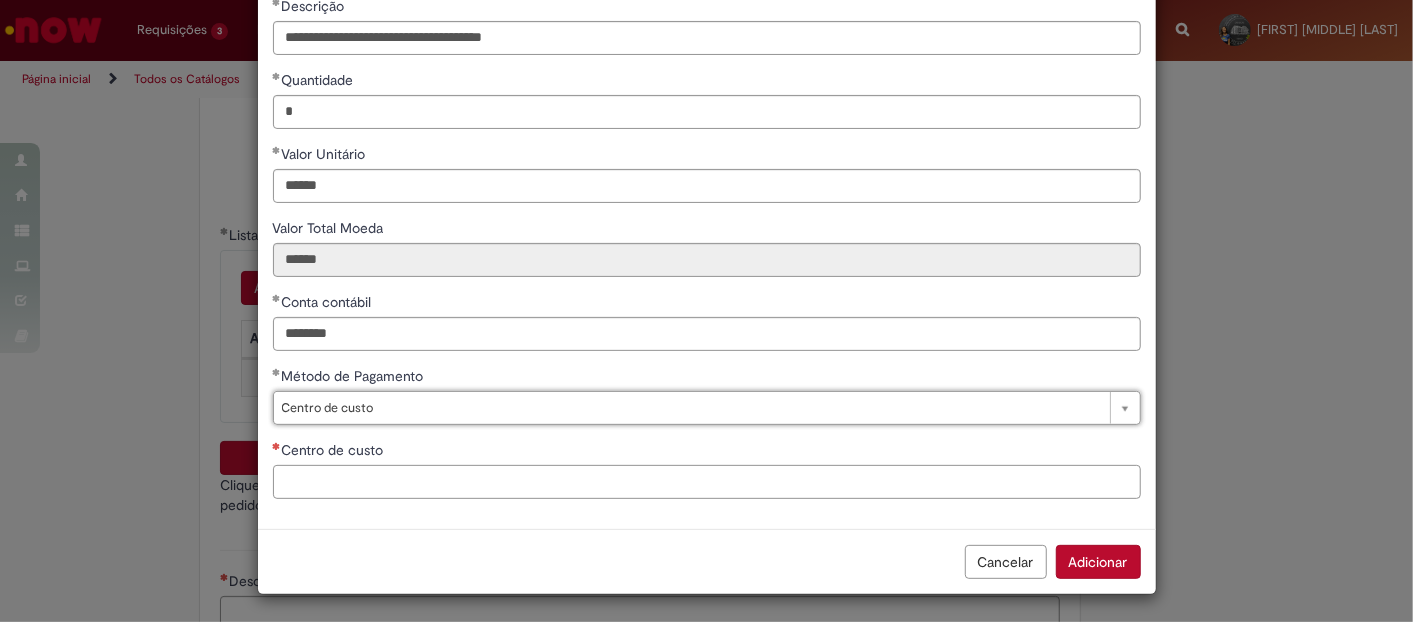 click on "Centro de custo" at bounding box center (707, 482) 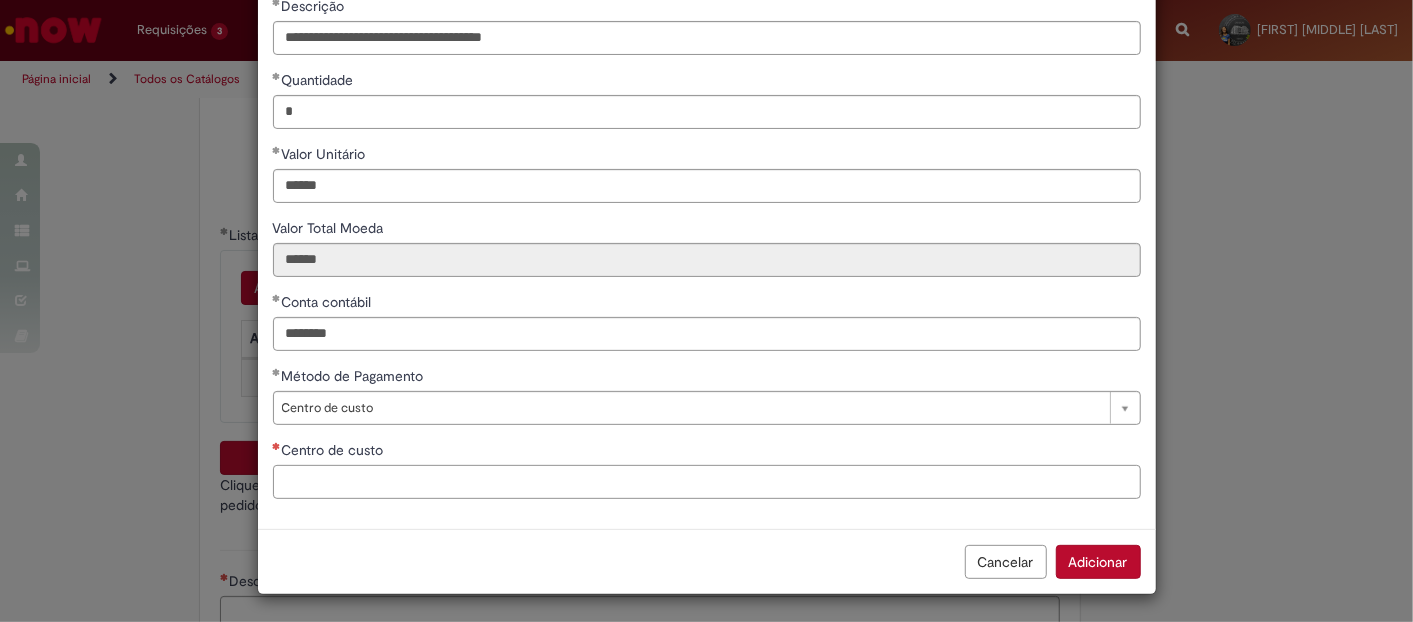 paste on "**********" 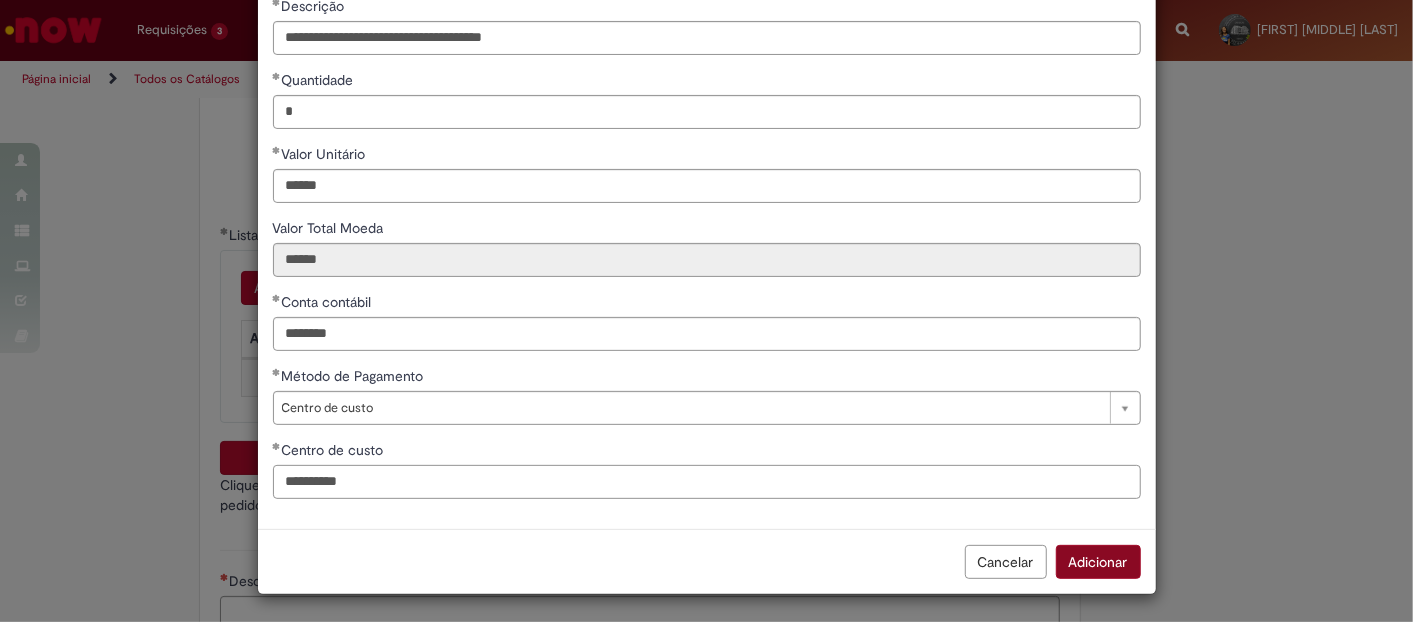 type on "**********" 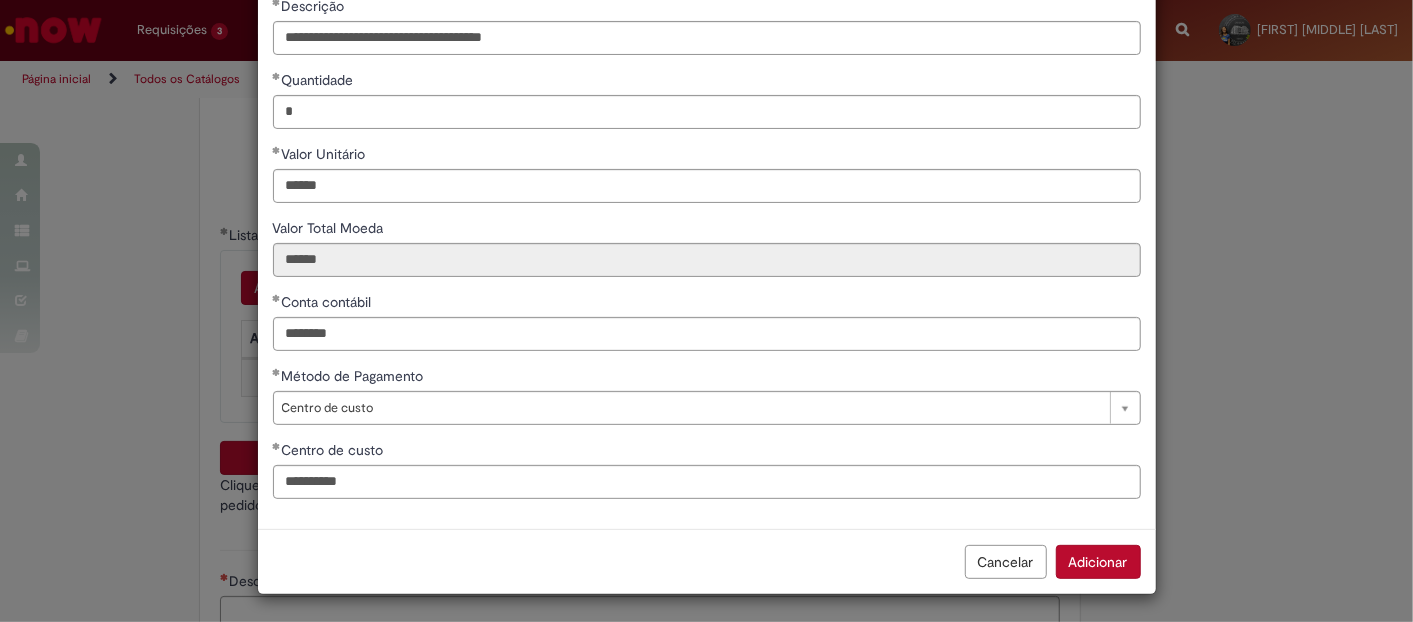 click on "Adicionar" at bounding box center [1098, 562] 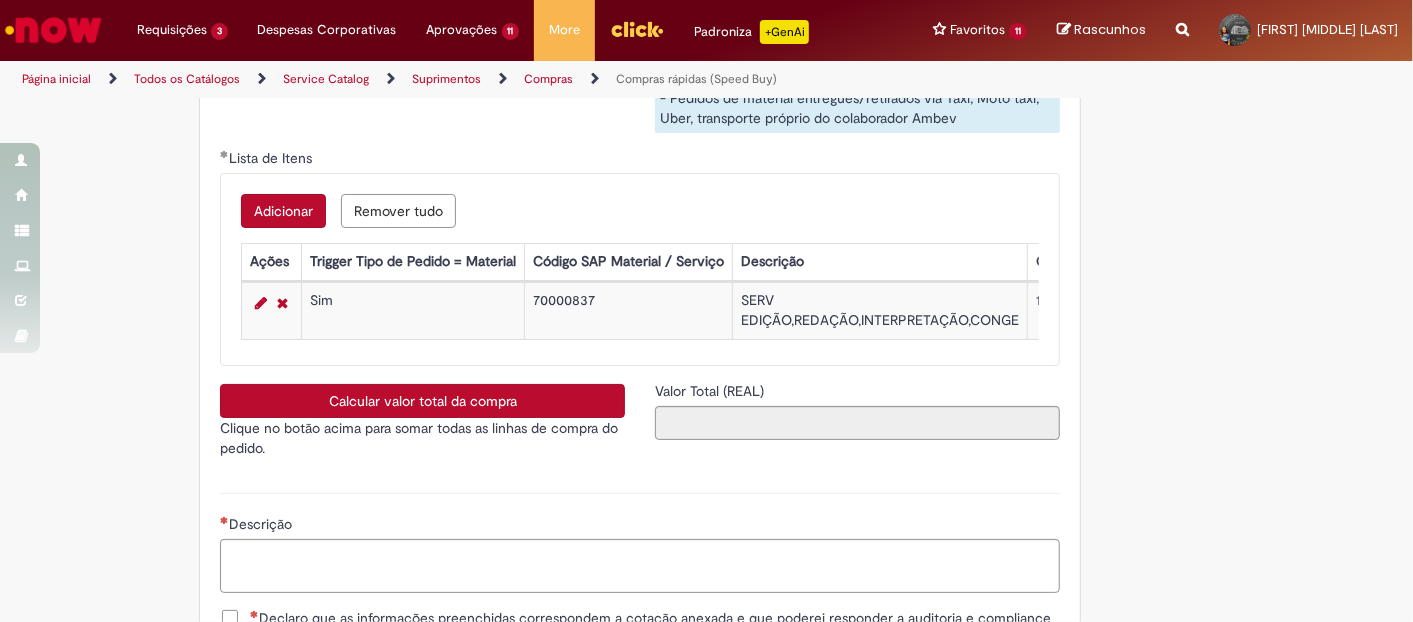scroll, scrollTop: 3331, scrollLeft: 0, axis: vertical 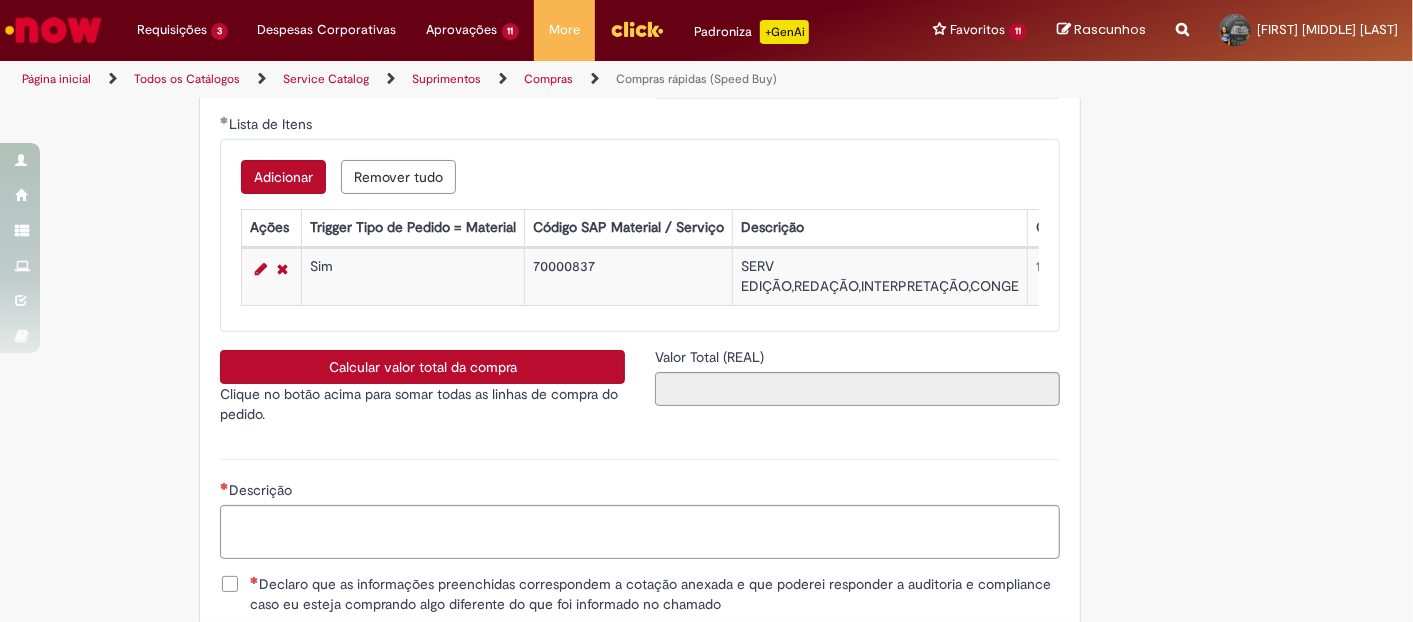 click on "Calcular valor total da compra" at bounding box center (422, 367) 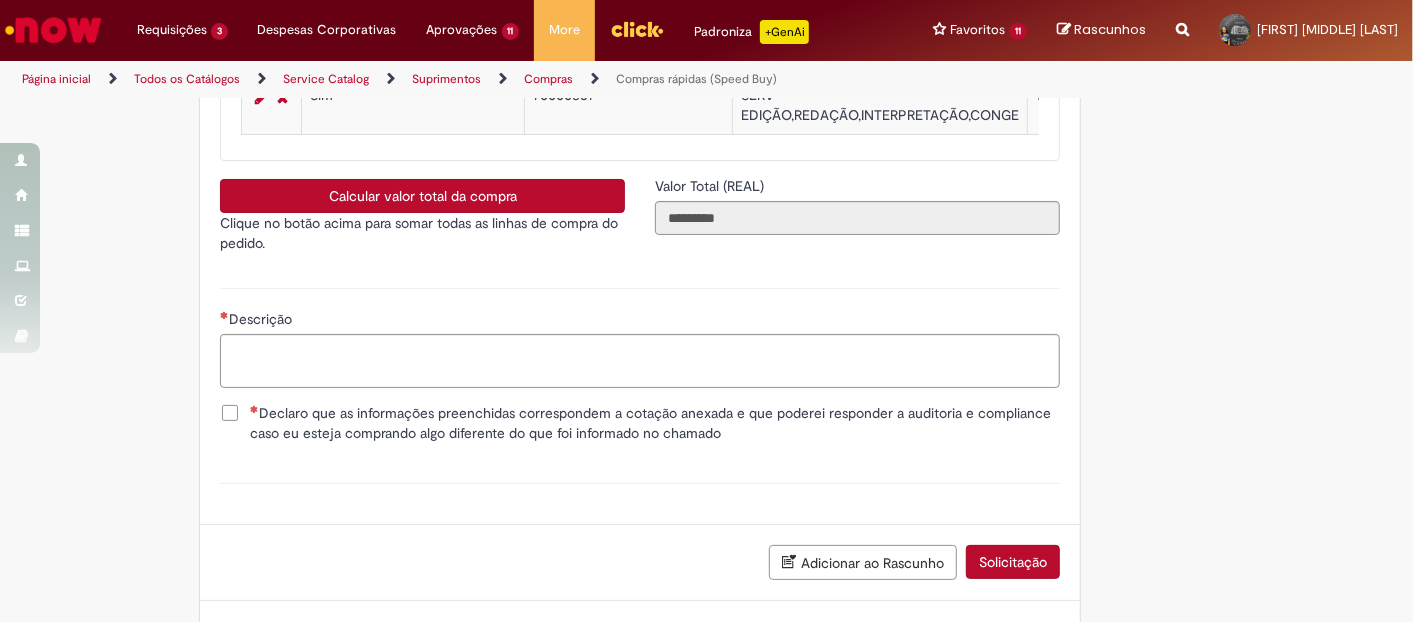scroll, scrollTop: 3554, scrollLeft: 0, axis: vertical 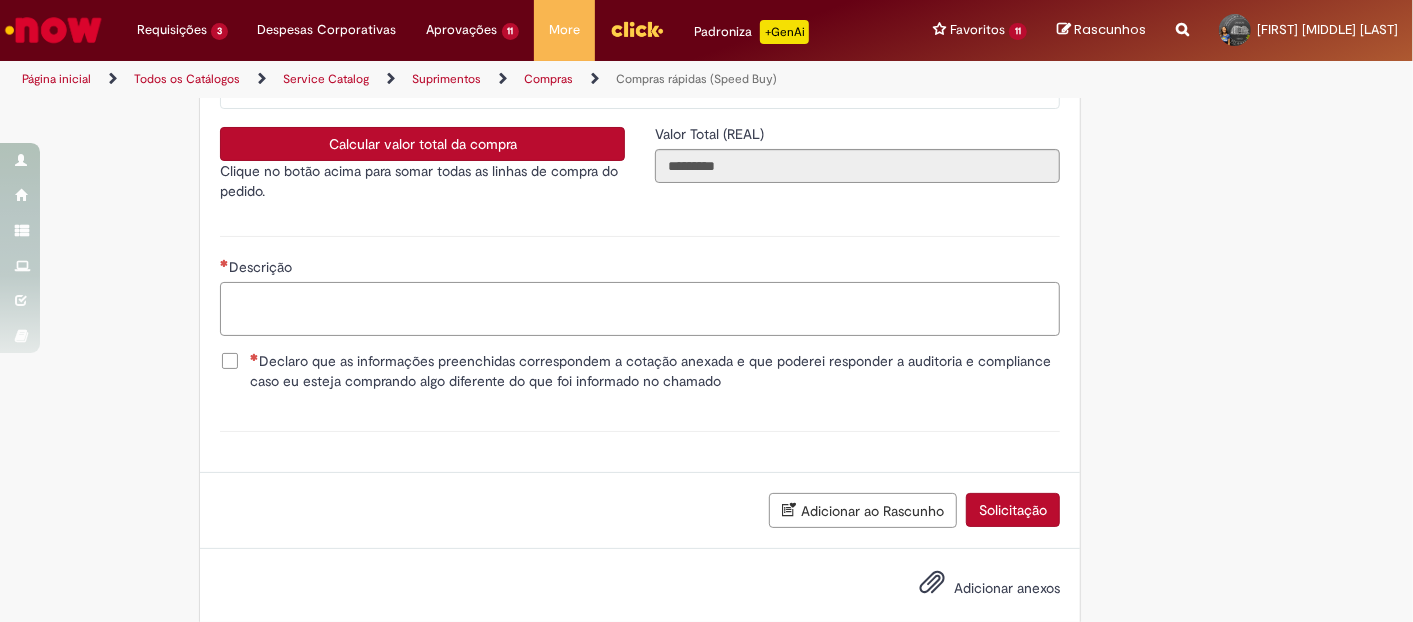 click on "Descrição" at bounding box center (640, 308) 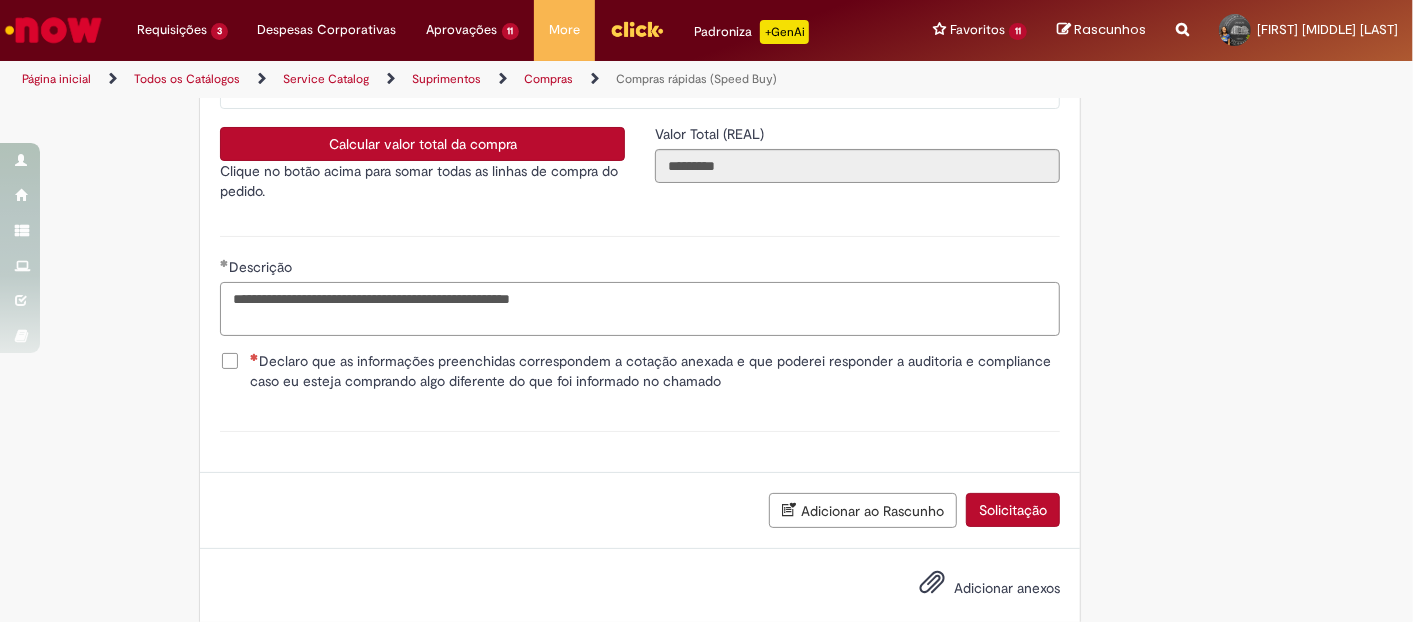 type on "**********" 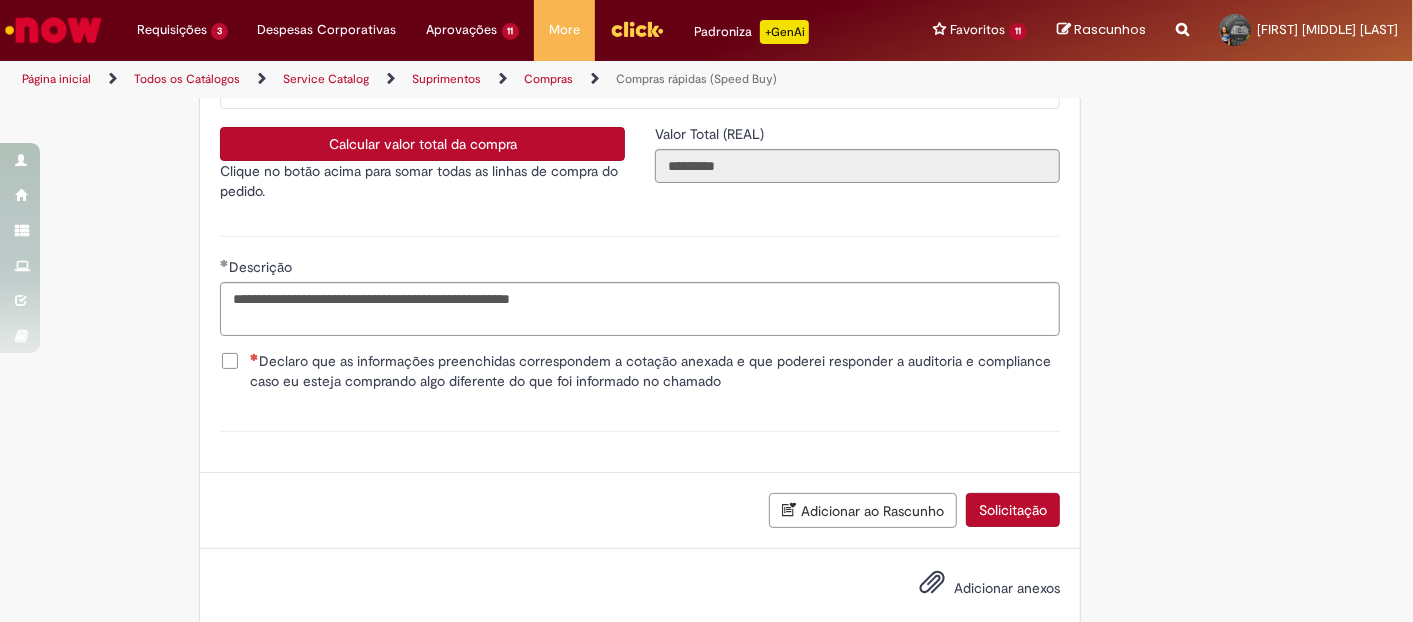 click on "Declaro que as informações preenchidas correspondem a cotação anexada e que poderei responder a auditoria e compliance caso eu esteja comprando algo diferente do que foi informado no chamado" at bounding box center (640, 373) 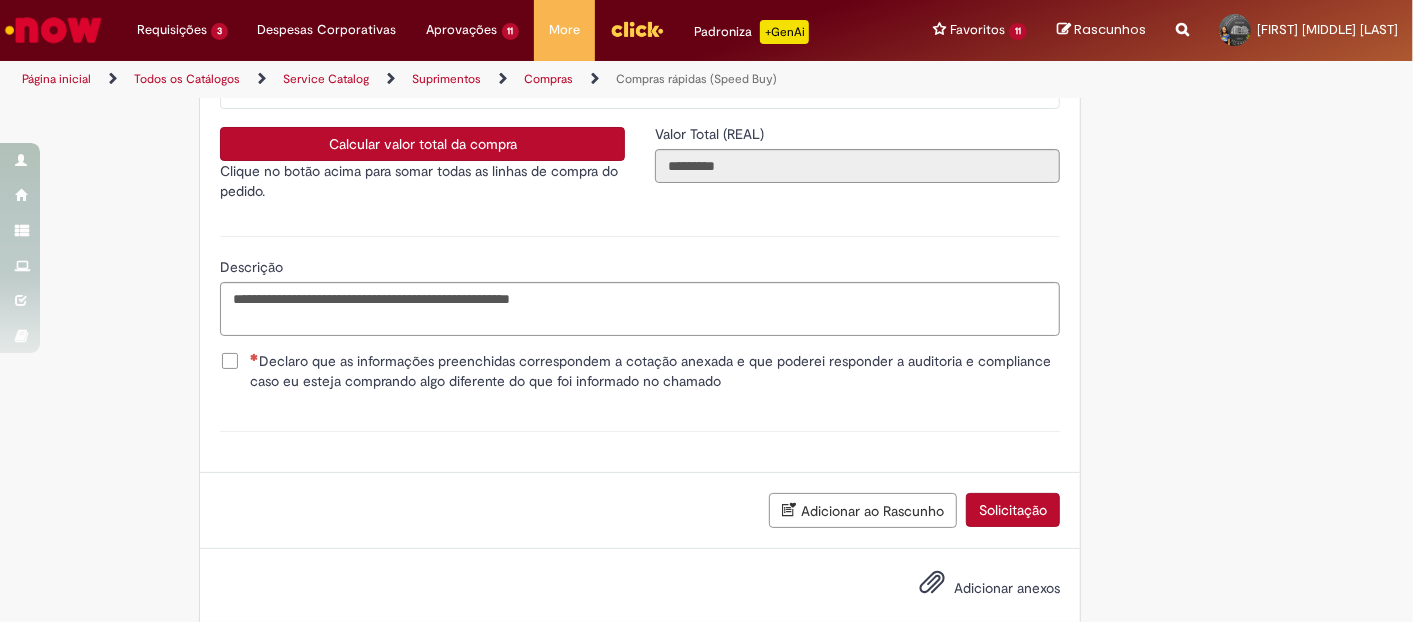 click on "Declaro que as informações preenchidas correspondem a cotação anexada e que poderei responder a auditoria e compliance caso eu esteja comprando algo diferente do que foi informado no chamado" at bounding box center [655, 371] 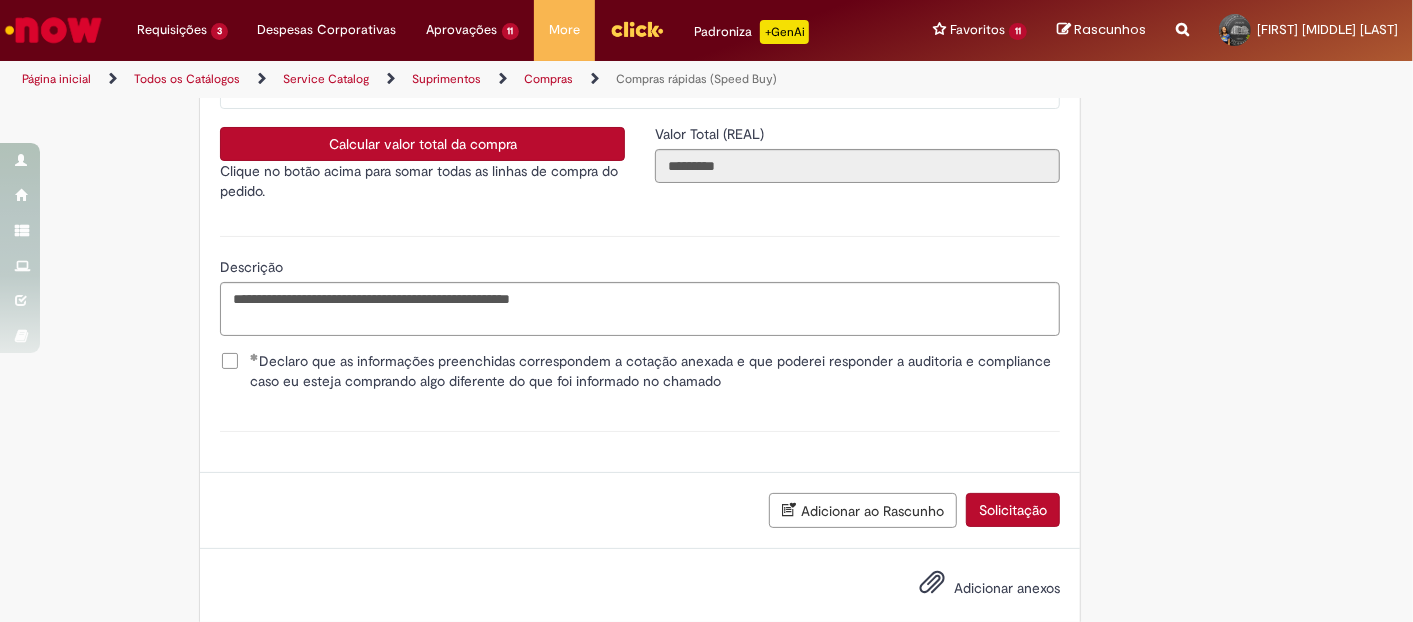 click on "Obrigatório um anexo.
Adicionar a Favoritos
Compras rápidas (Speed Buy)
Chamado destinado para a geração de pedido de compra de indiretos.
O Speed buy é a ferramenta oficial para a geração de pedidos de compra que atenda aos seguintes requisitos:
Compras de material e serviço indiretos
Compras inferiores a R$13.000 *
Compras com fornecedores nacionais
Compras de material sem contrato ativo no SAP para o centro solicitado
* Essa cota é referente ao tipo de solicitação padrão de Speed buy. Os chamados com cotas especiais podem possuir valores divergentes.
Regras de Utilização
No campo “Tipo de Solicitação” selecionar a opção correspondente a sua unidade de negócio.
Solicitação Padrão de Speed buy:
Fábricas, centros de Excelência e de Distribuição:  habilitado para todos usuários ambev
Cotas especiais de Speed buy:" at bounding box center [609, -1399] 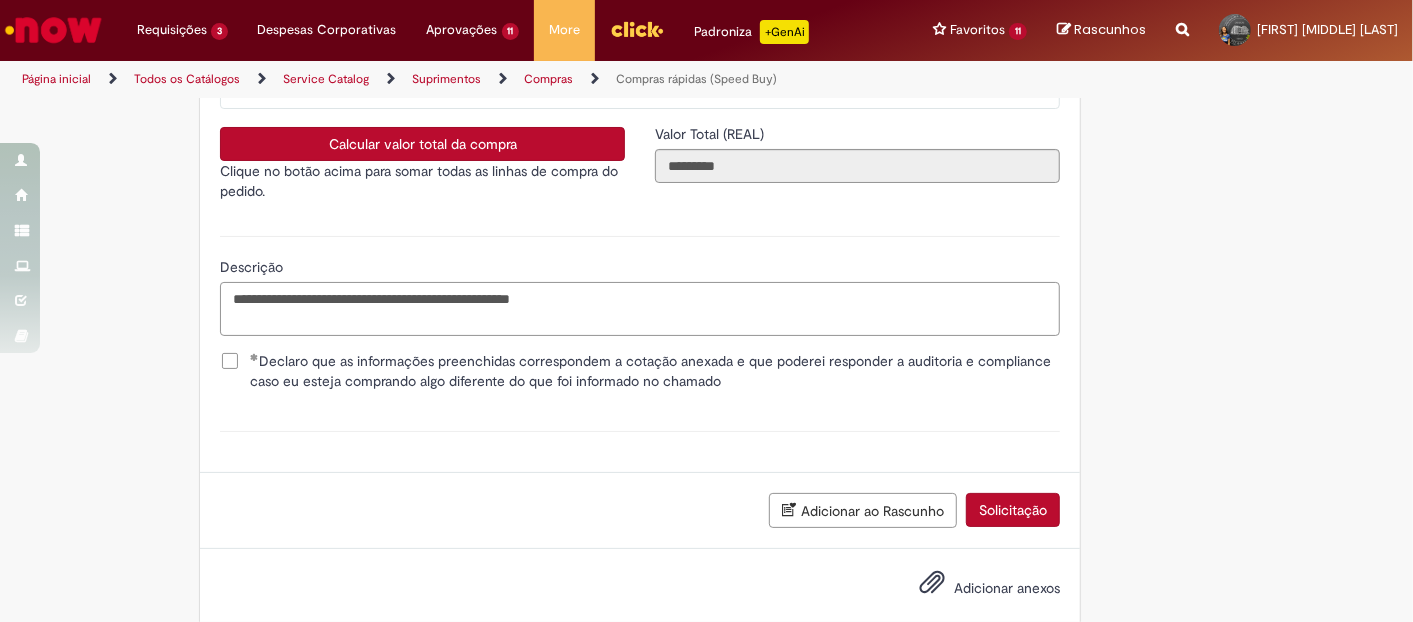 click on "**********" at bounding box center [640, 308] 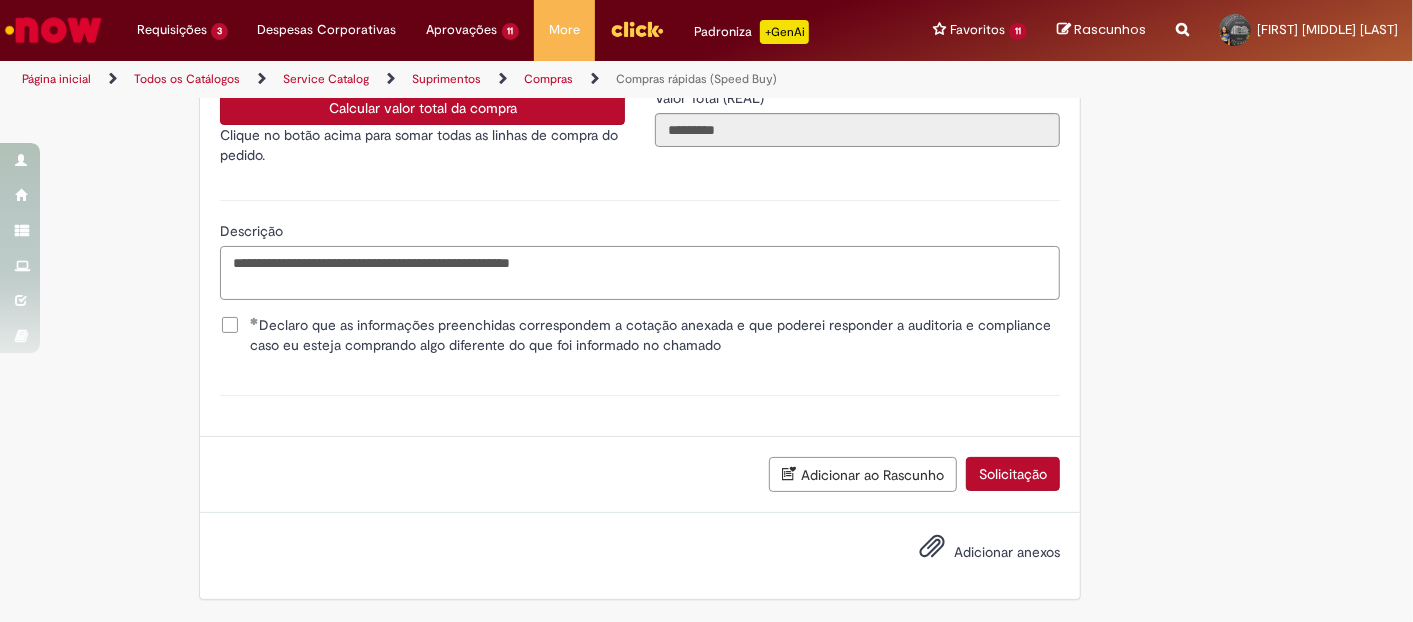 scroll, scrollTop: 3622, scrollLeft: 0, axis: vertical 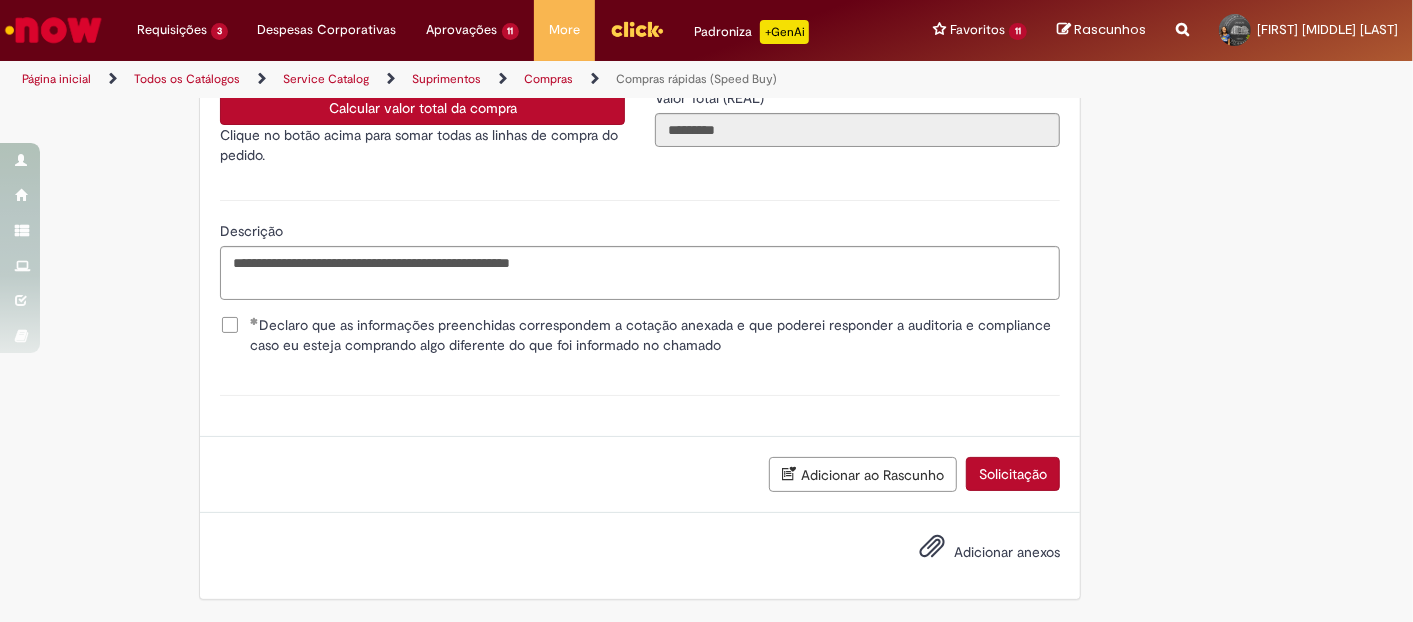 click on "Adicionar anexos" at bounding box center [1007, 552] 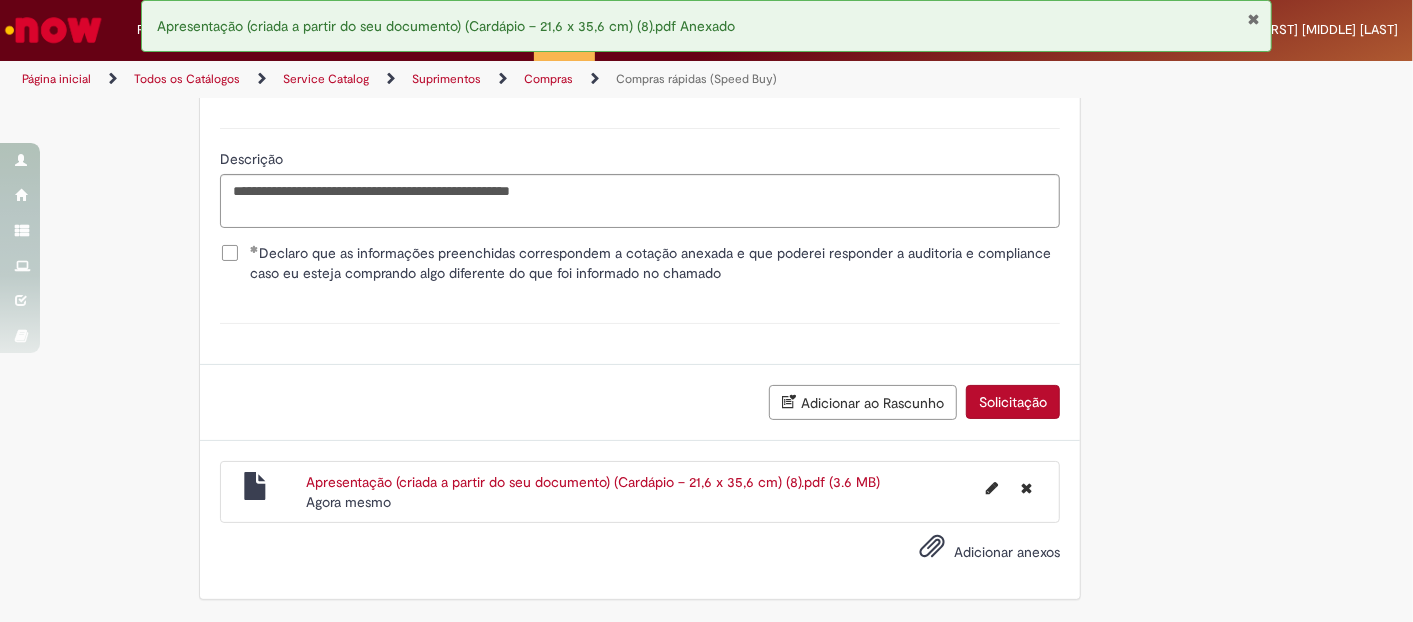 scroll, scrollTop: 3694, scrollLeft: 0, axis: vertical 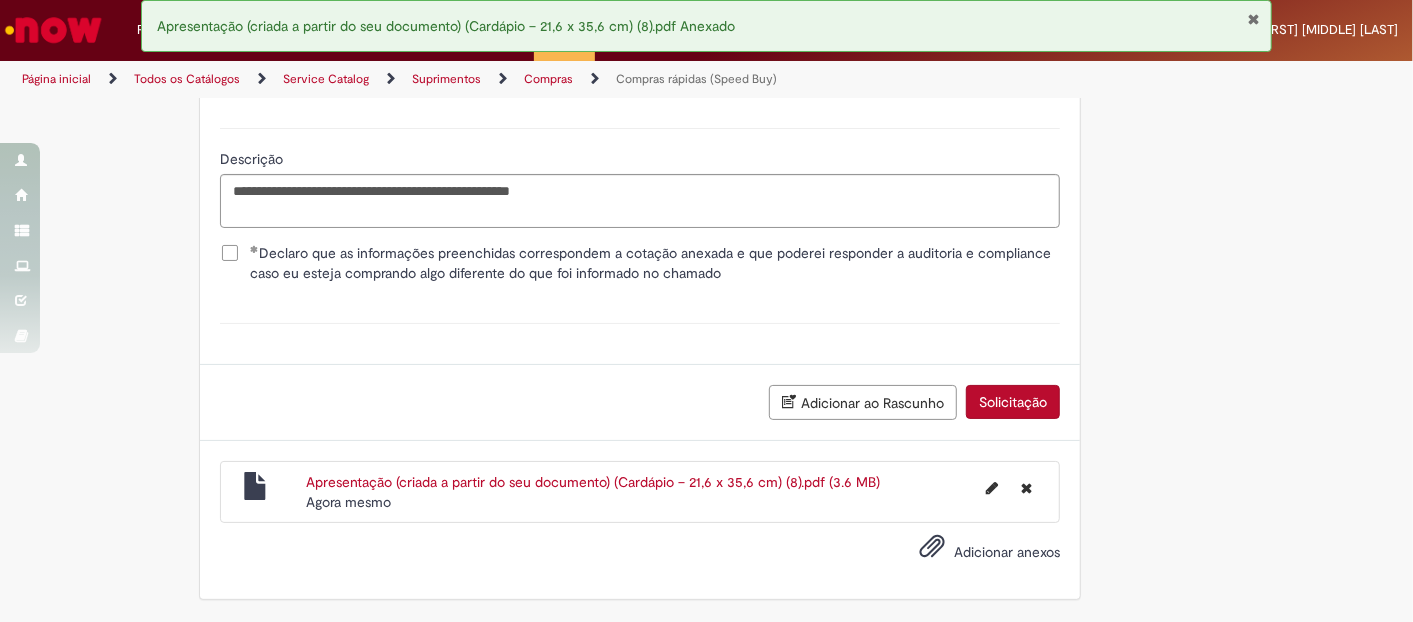 click on "Solicitação" at bounding box center (1013, 402) 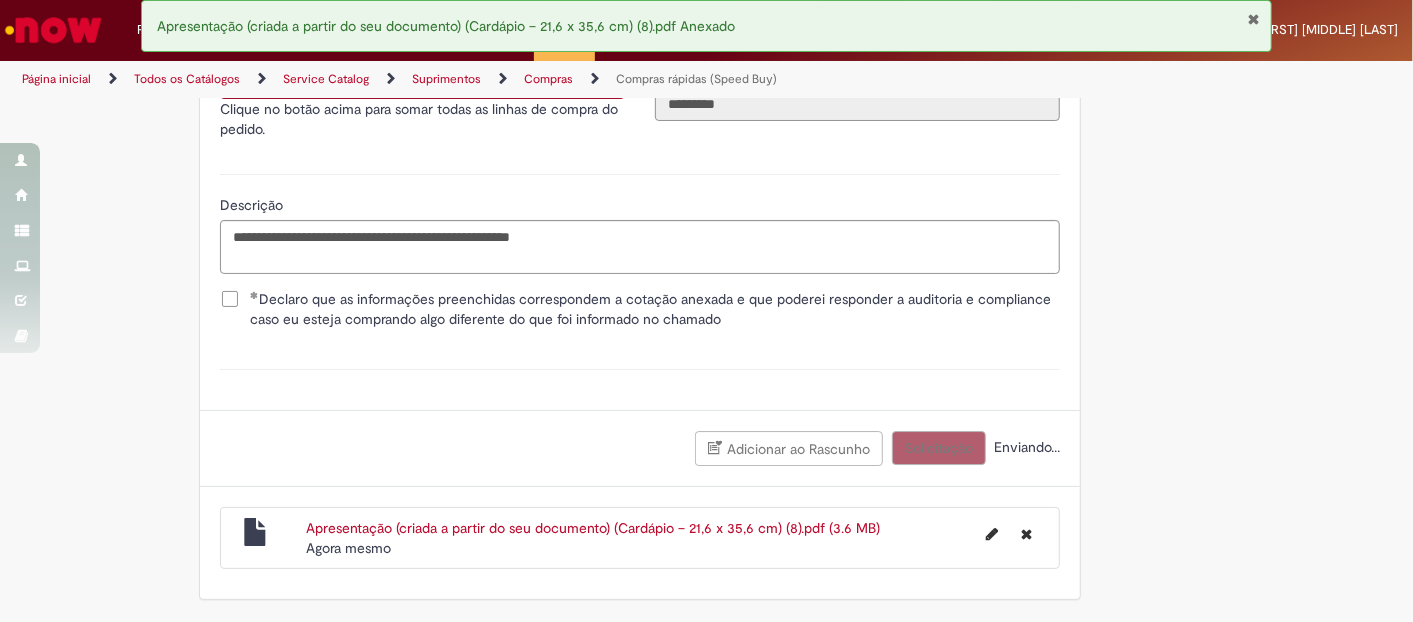 scroll, scrollTop: 3648, scrollLeft: 0, axis: vertical 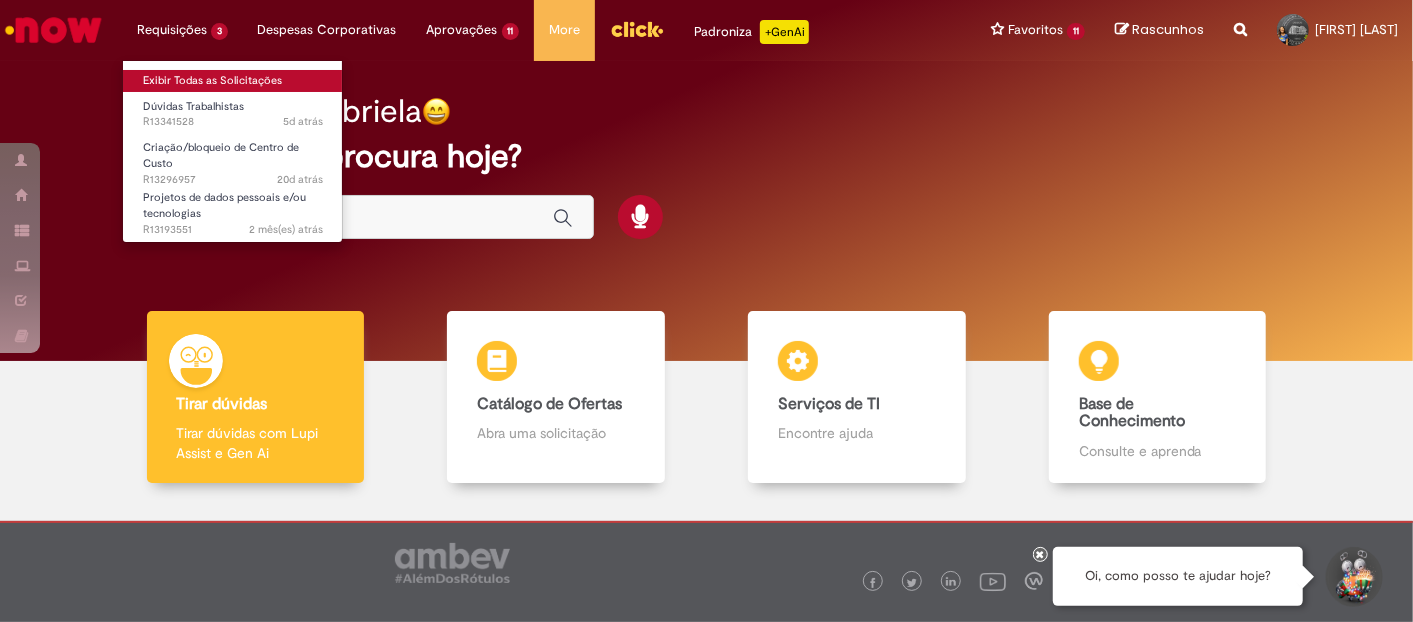 click on "Exibir Todas as Solicitações" at bounding box center (233, 81) 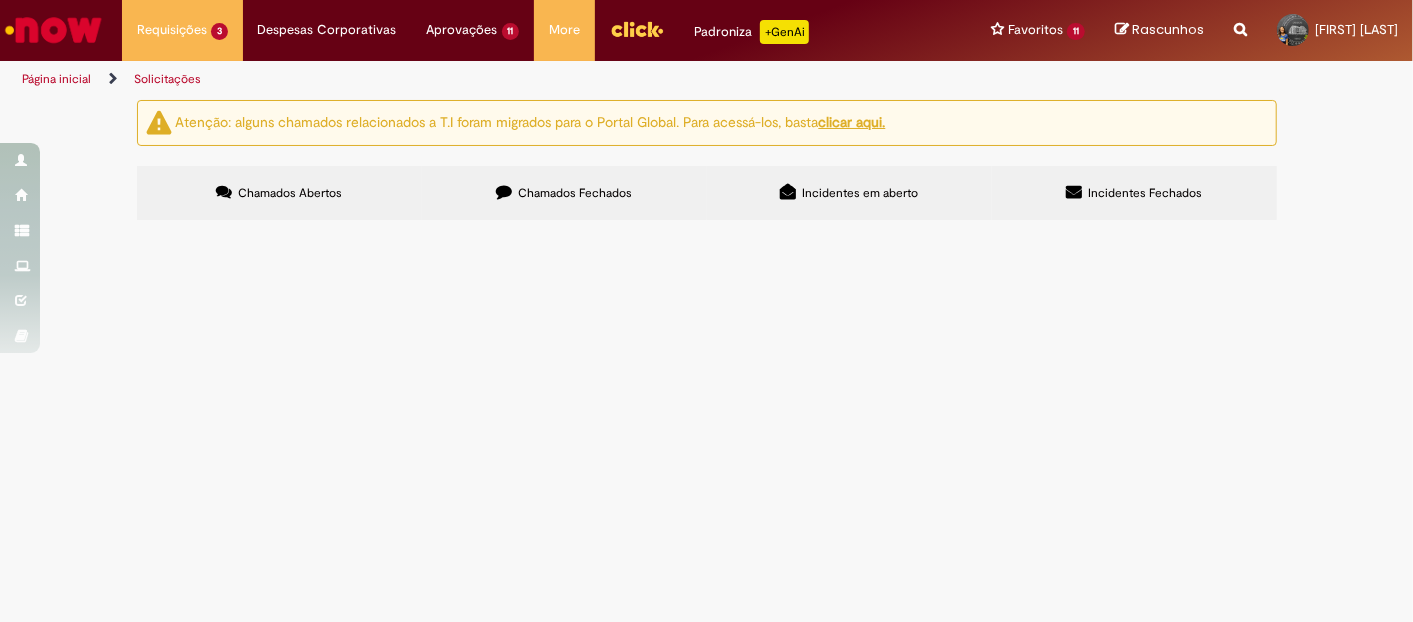 click on "Chamados Fechados" at bounding box center (564, 193) 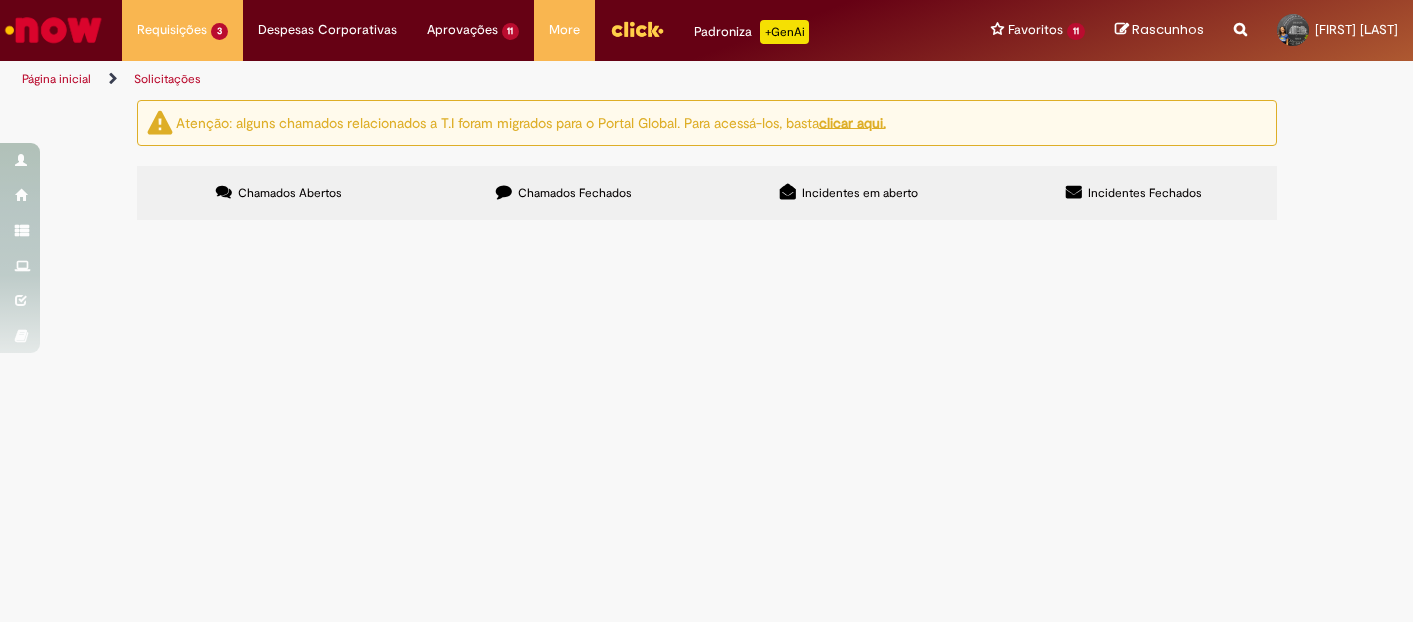 scroll, scrollTop: 0, scrollLeft: 0, axis: both 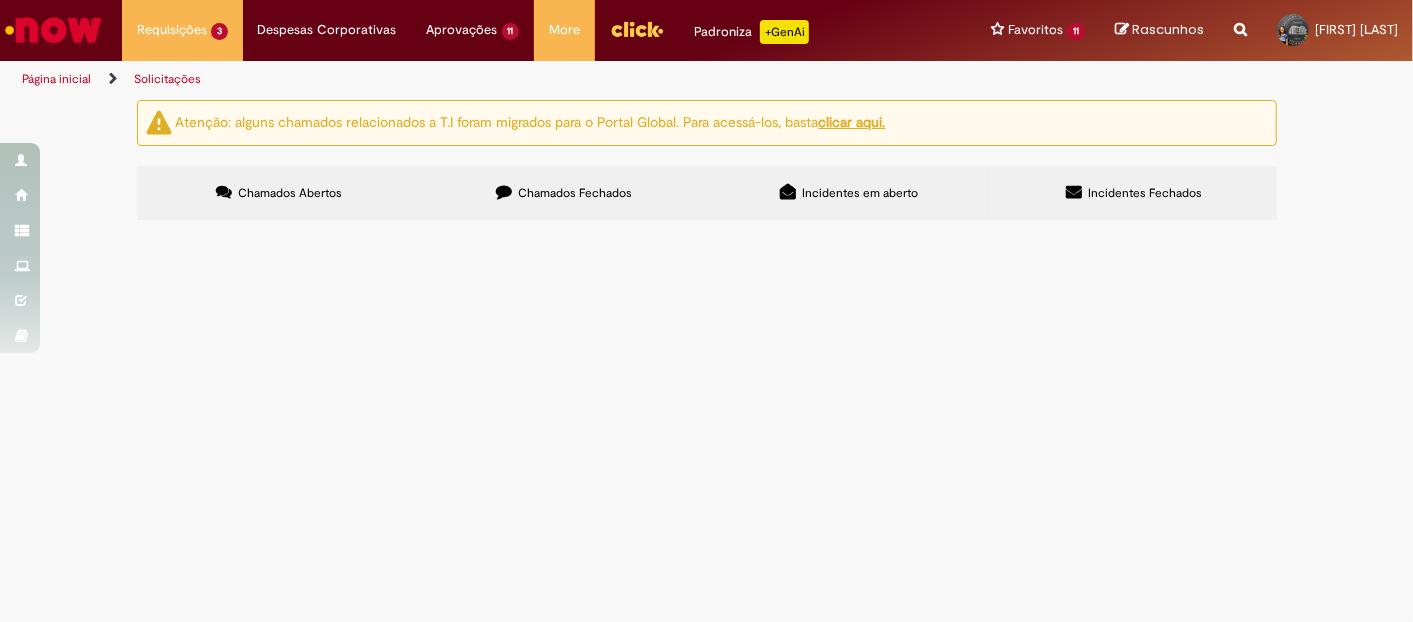 click on "Chamados Fechados" at bounding box center [564, 193] 